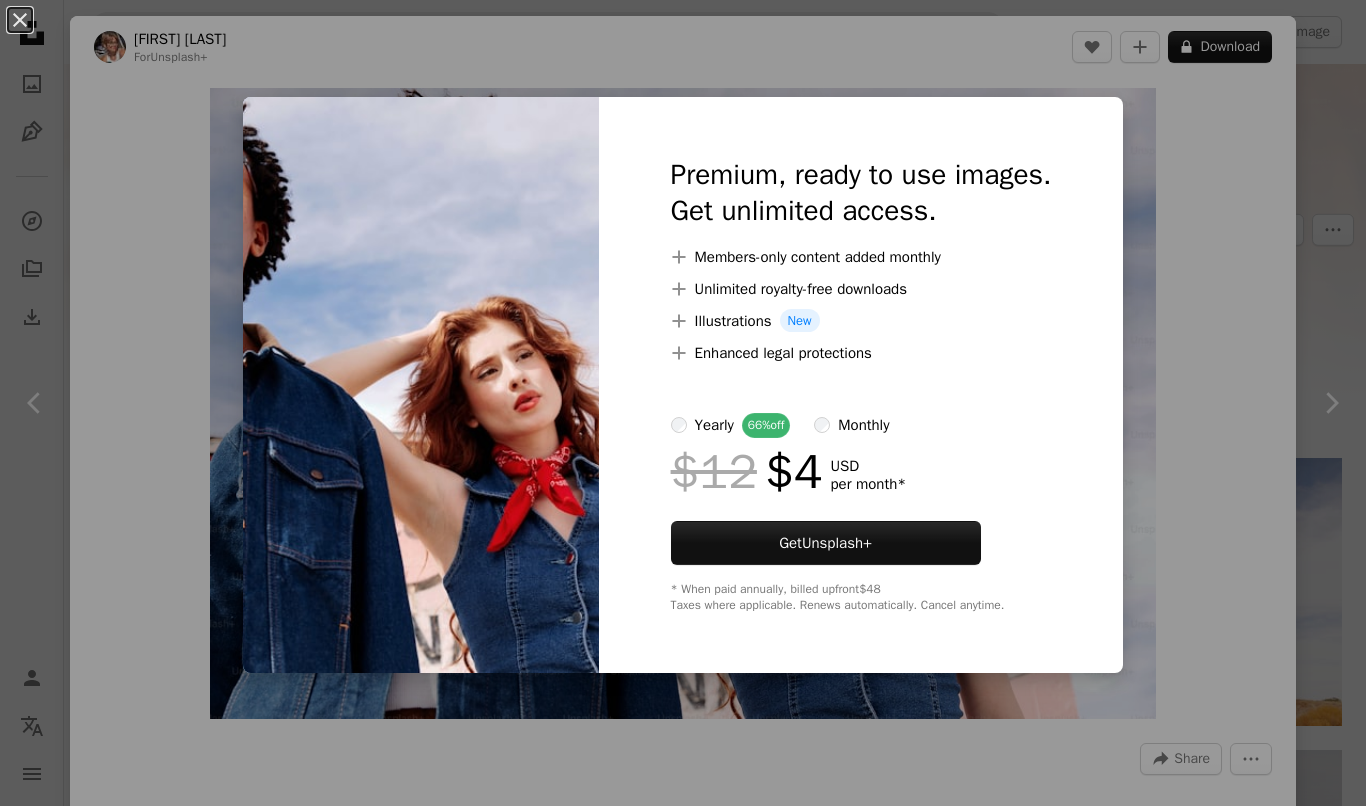 scroll, scrollTop: 1751, scrollLeft: 0, axis: vertical 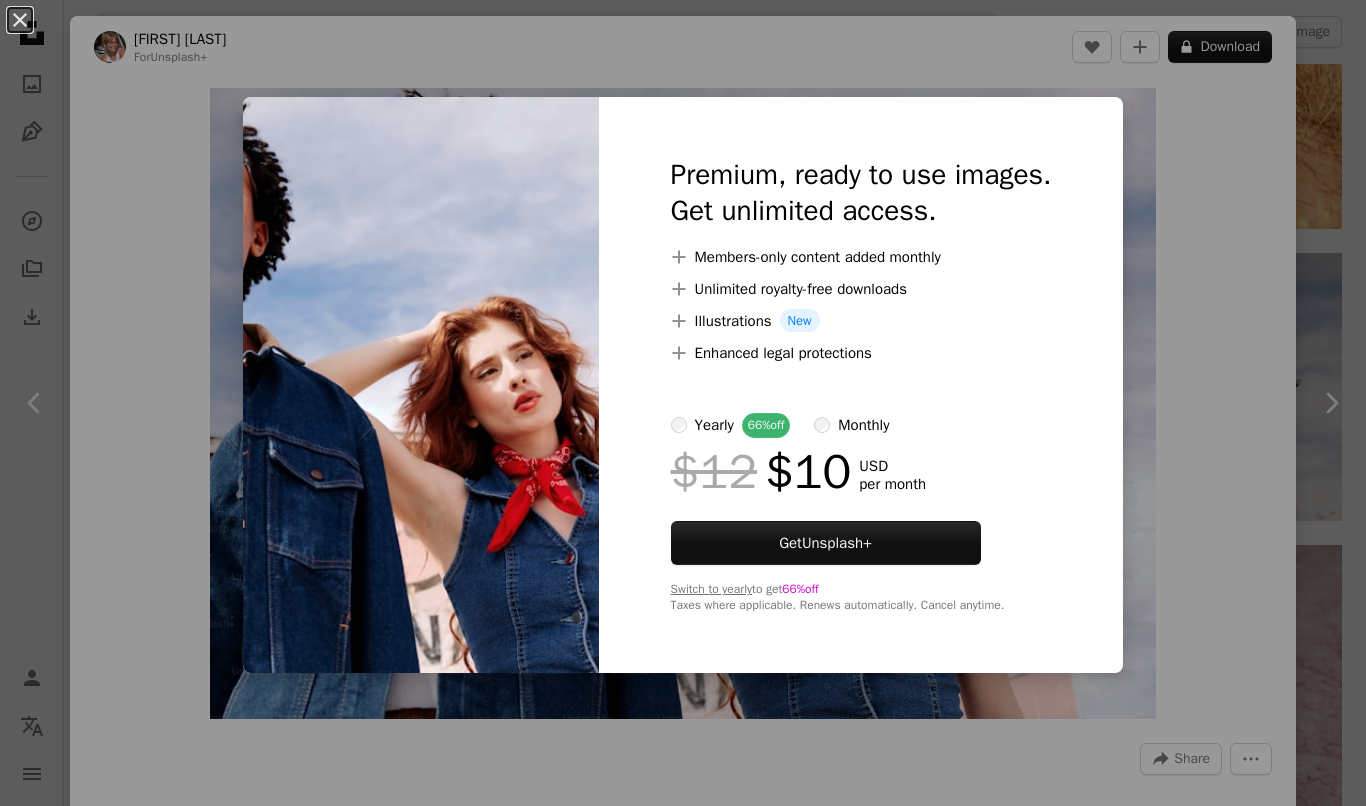 click on "An X shape Premium, ready to use images. Get unlimited access. A plus sign Members-only content added monthly A plus sign Unlimited royalty-free downloads A plus sign Illustrations  New A plus sign Enhanced legal protections yearly 66%  off monthly $12   $10 USD per month Get  Unsplash+ Switch to yearly  to get  66%  off Taxes where applicable. Renews automatically. Cancel anytime." at bounding box center [683, 403] 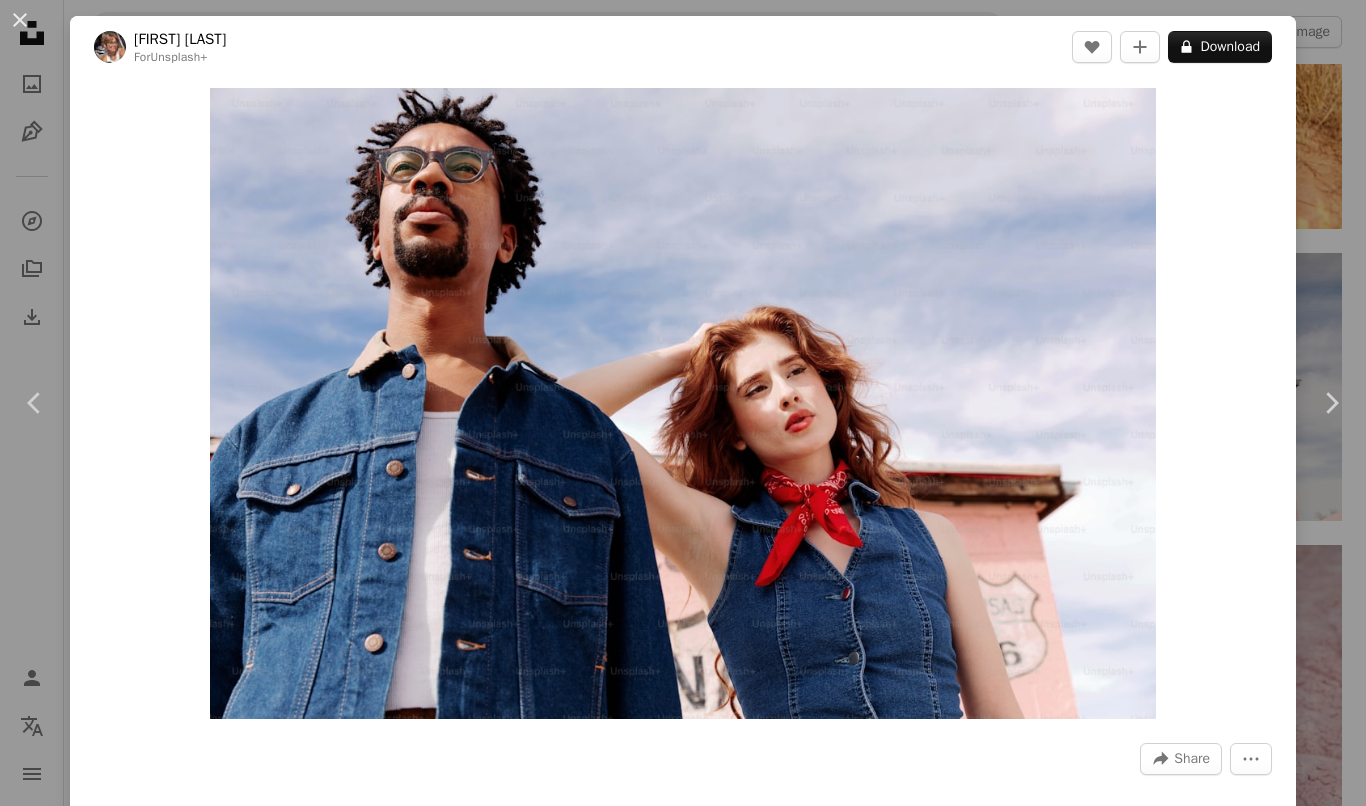 click on "An X shape Chevron left Chevron right [PERSON] For Unsplash+ A heart A plus sign A lock Download Zoom in A forward-right arrow Share More Actions Calendar outlined Published on [MONTH] [DAY], [YEAR] Camera Canon, EOS 5D Mark IV Safety Licensed under the Unsplash+ License cowboy road trip western denim cowgirl cowboy boots cowboy hat Public domain images From this series Chevron right Plus sign for Unsplash+ Plus sign for Unsplash+ Plus sign for Unsplash+ Plus sign for Unsplash+ Plus sign for Unsplash+ Plus sign for Unsplash+ Plus sign for Unsplash+ Plus sign for Unsplash+ Plus sign for Unsplash+ Plus sign for Unsplash+ Related images Plus sign for Unsplash+ A heart A plus sign [PERSON] For Unsplash+ A lock Download Plus sign for Unsplash+ A heart A plus sign Michael T For Unsplash+ A lock Download Plus sign for Unsplash+ A heart A plus sign [PERSON] For Unsplash+ A lock Download Plus sign for Unsplash+ A heart A plus sign Edu Bastidas For Unsplash+ A lock Download Plus sign for Unsplash+" at bounding box center [683, 403] 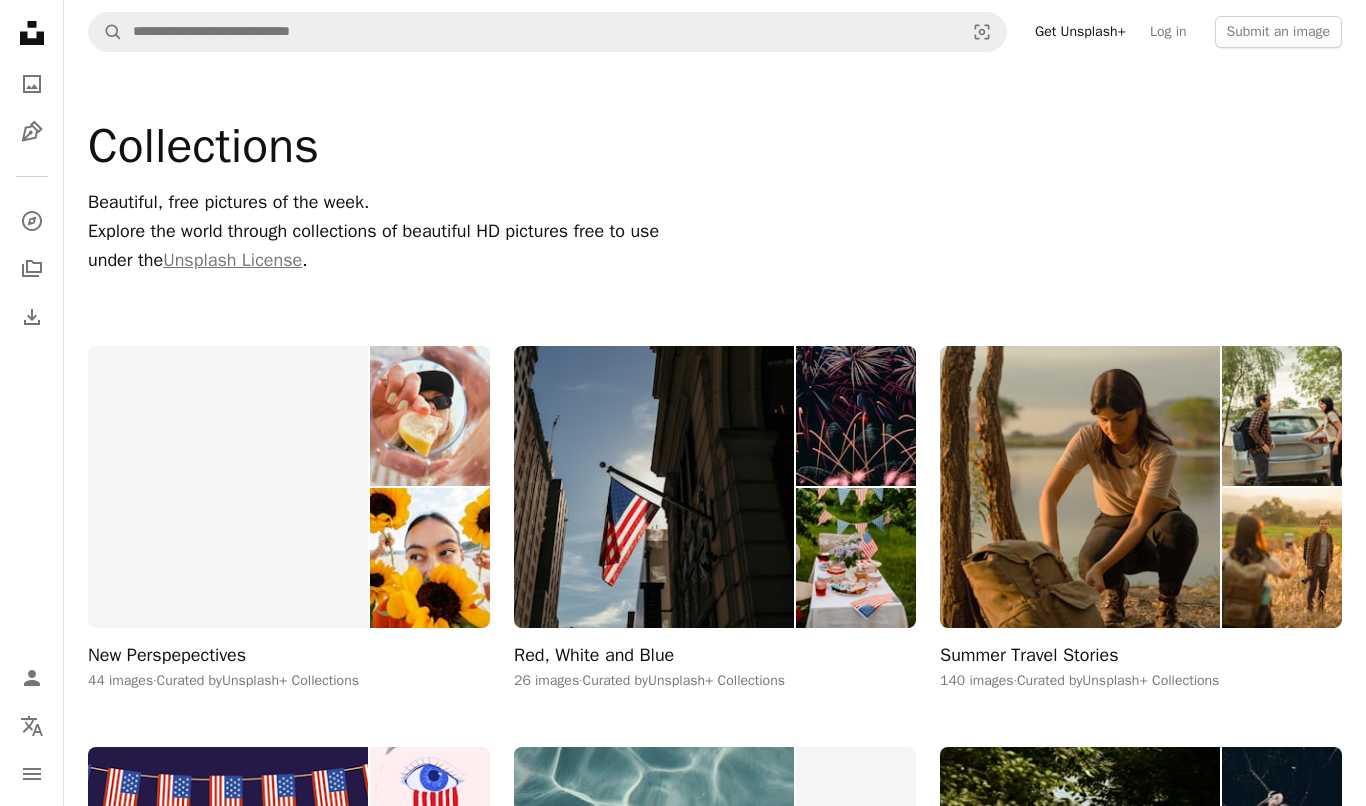 scroll, scrollTop: 0, scrollLeft: 0, axis: both 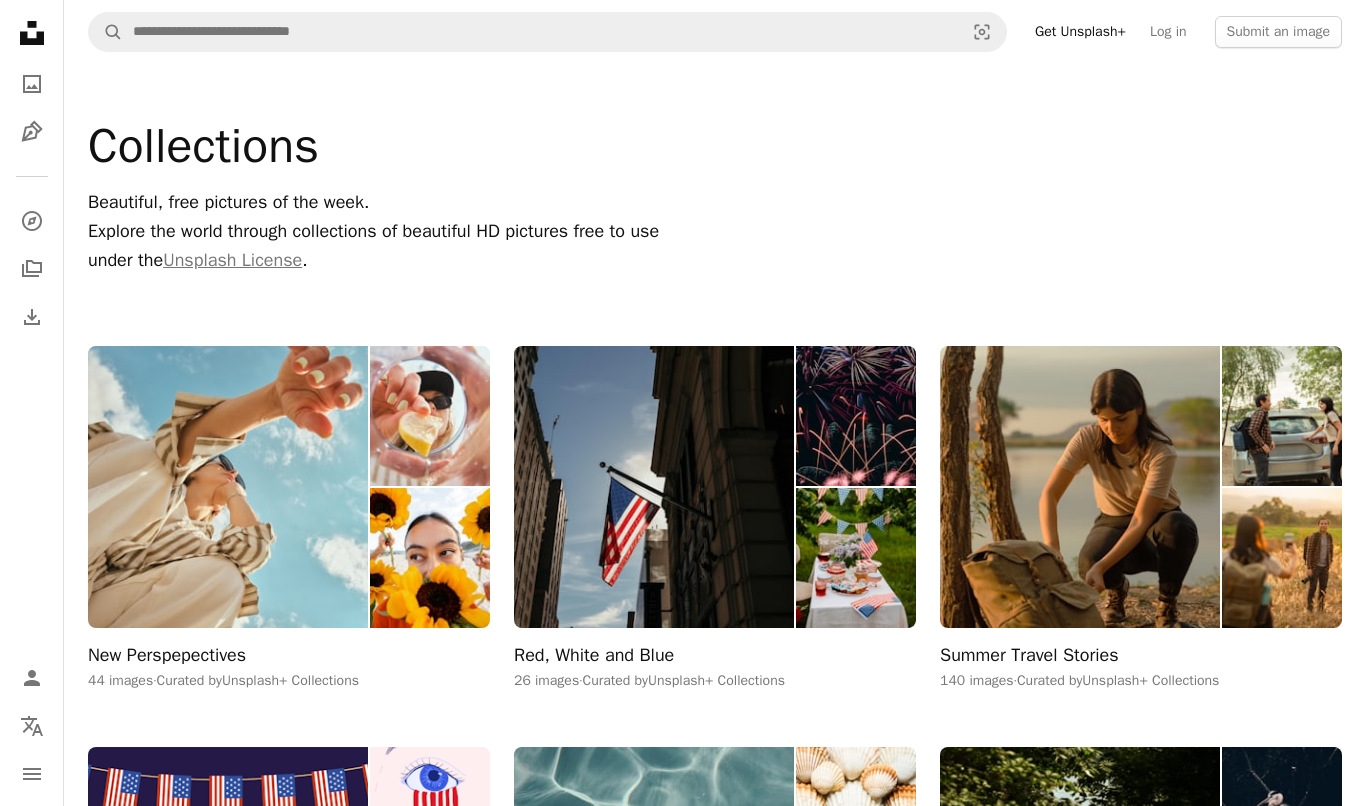 click 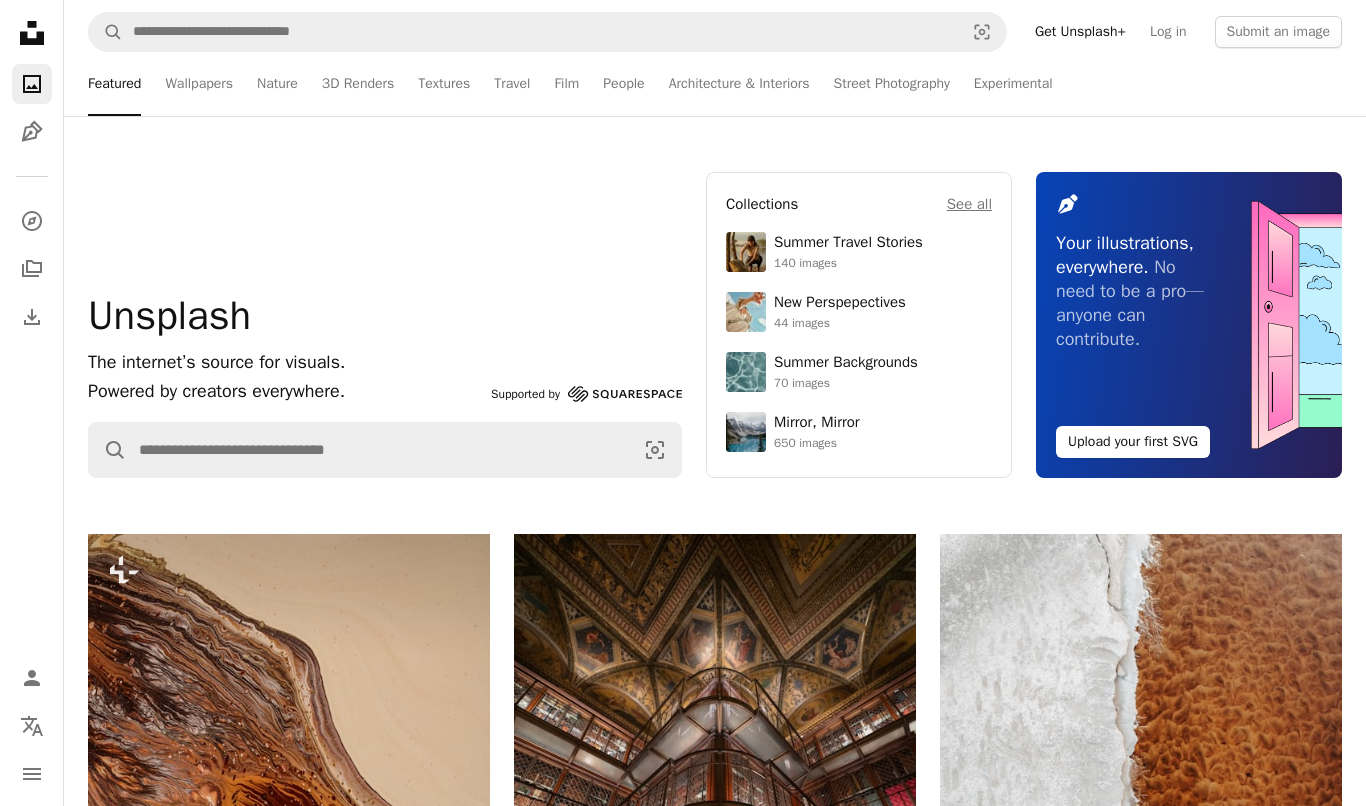 click on "A photo" 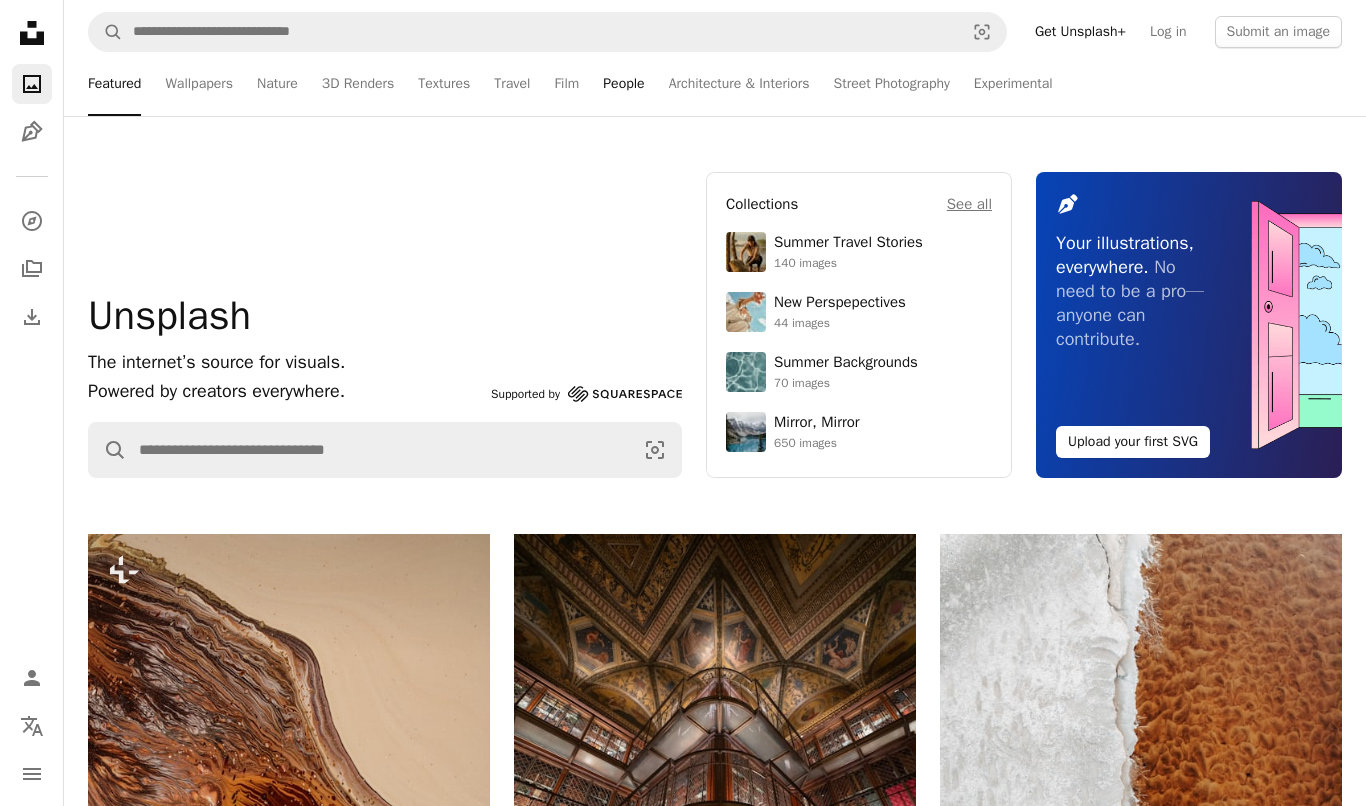 click on "People" at bounding box center [623, 84] 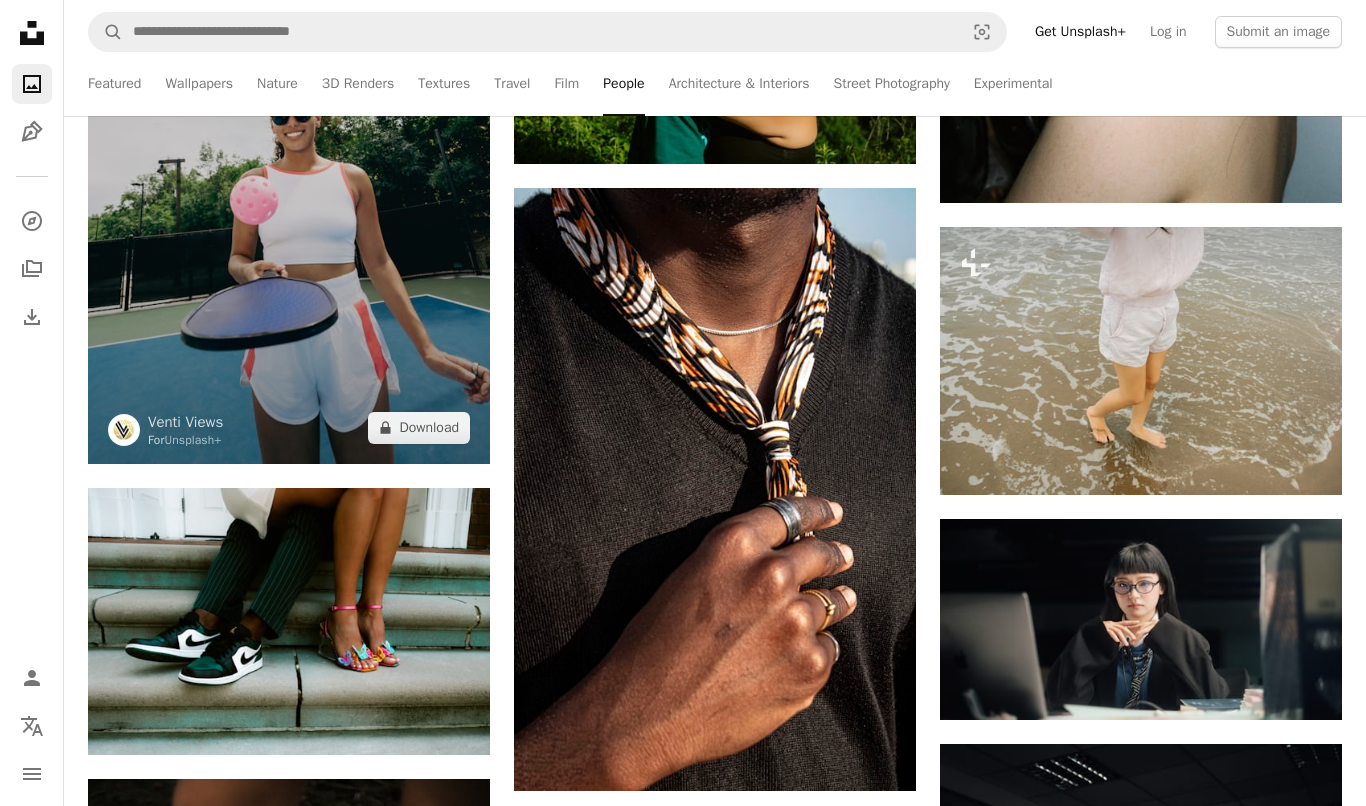 scroll, scrollTop: 1512, scrollLeft: 0, axis: vertical 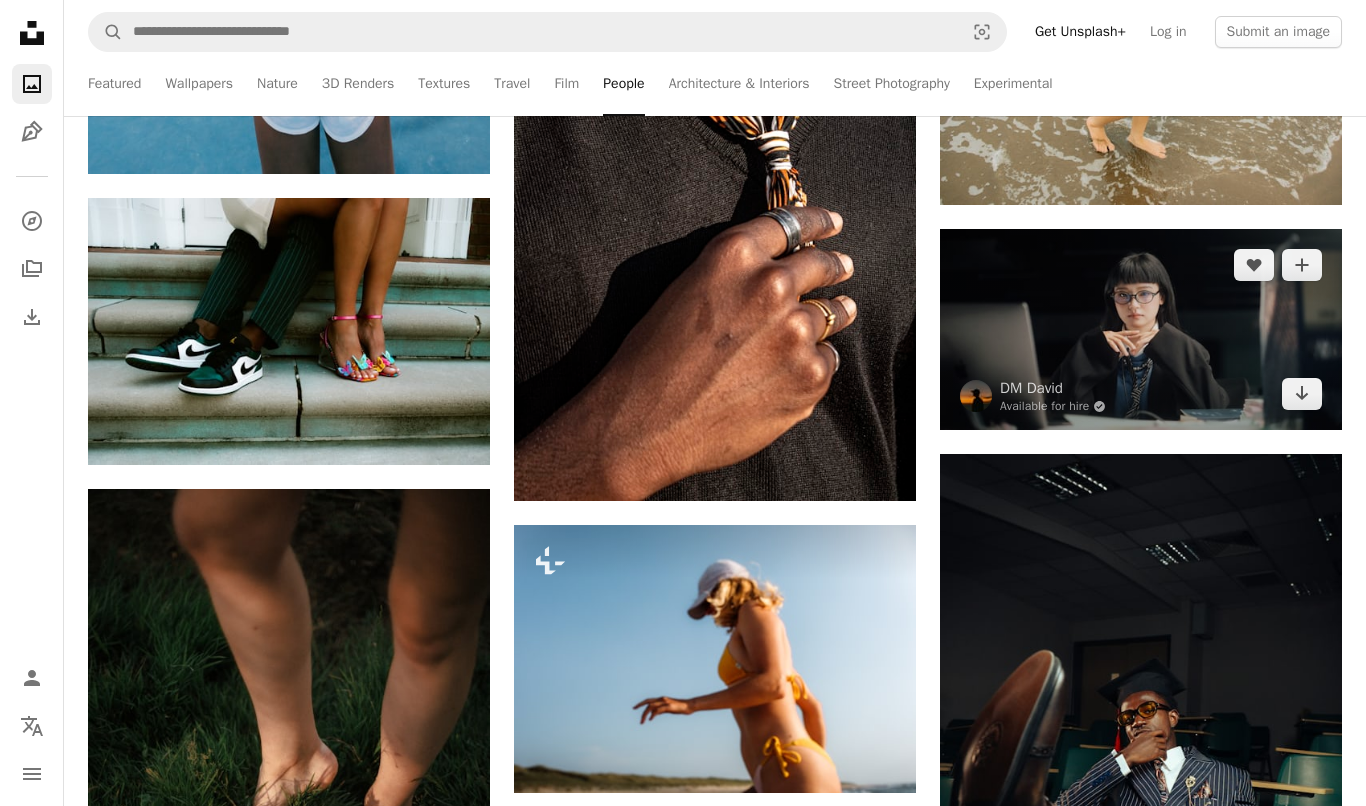 click at bounding box center [1141, 329] 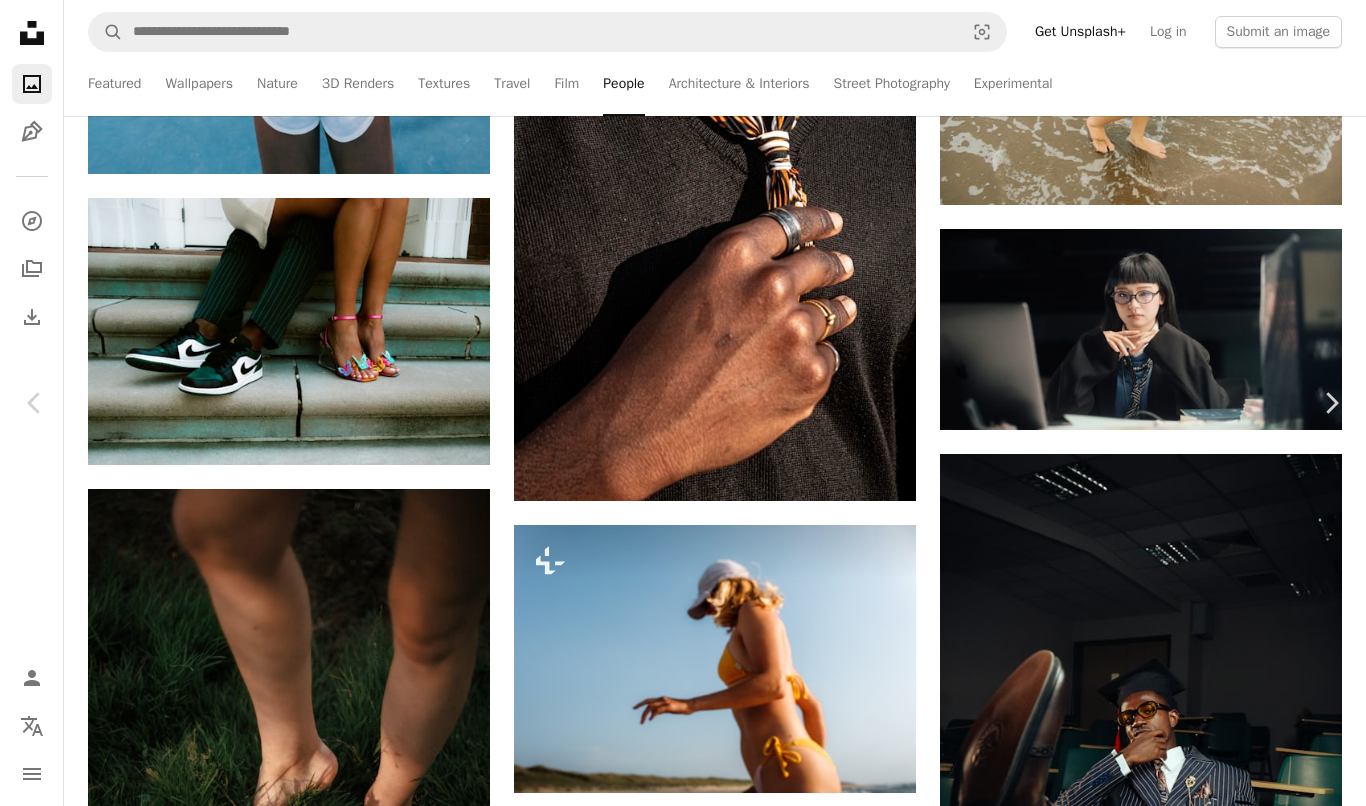scroll, scrollTop: 849, scrollLeft: 0, axis: vertical 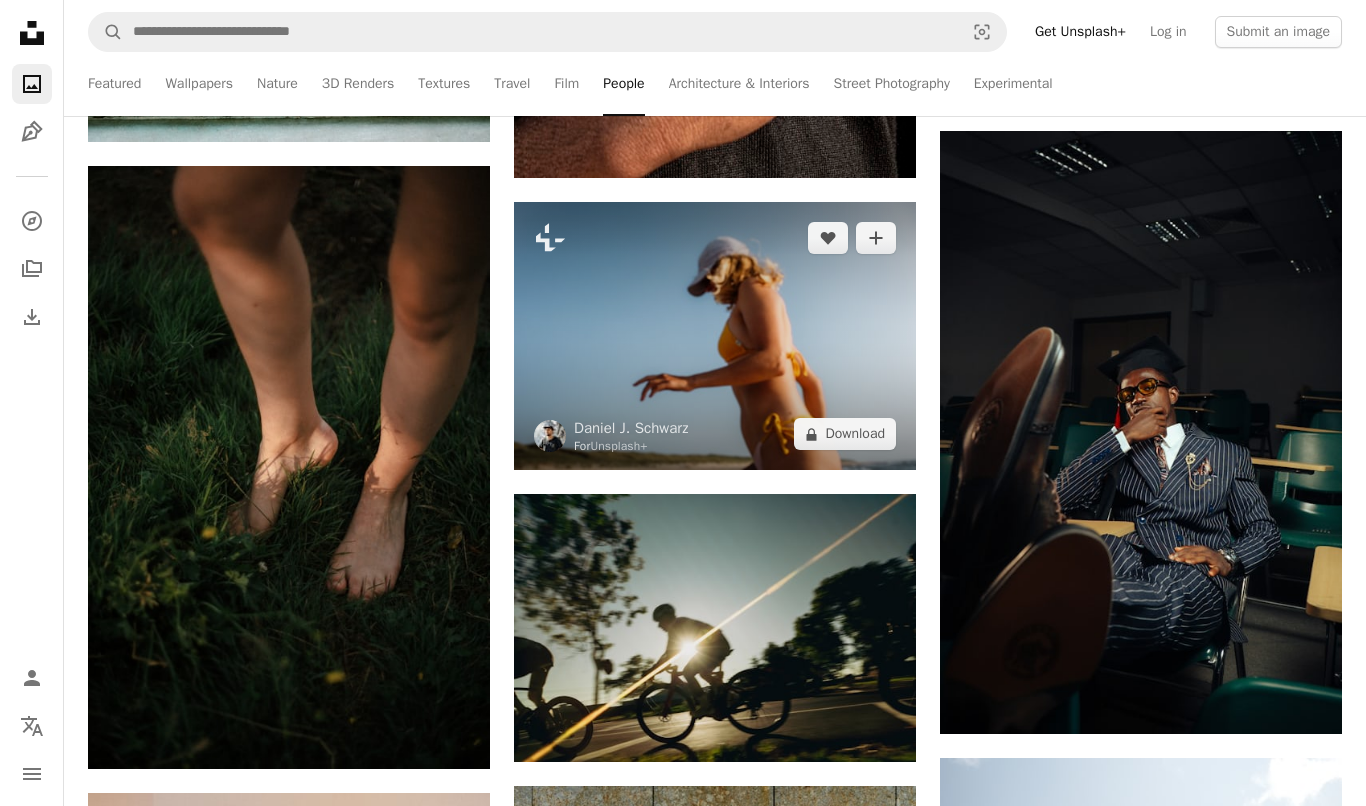 click at bounding box center (715, 336) 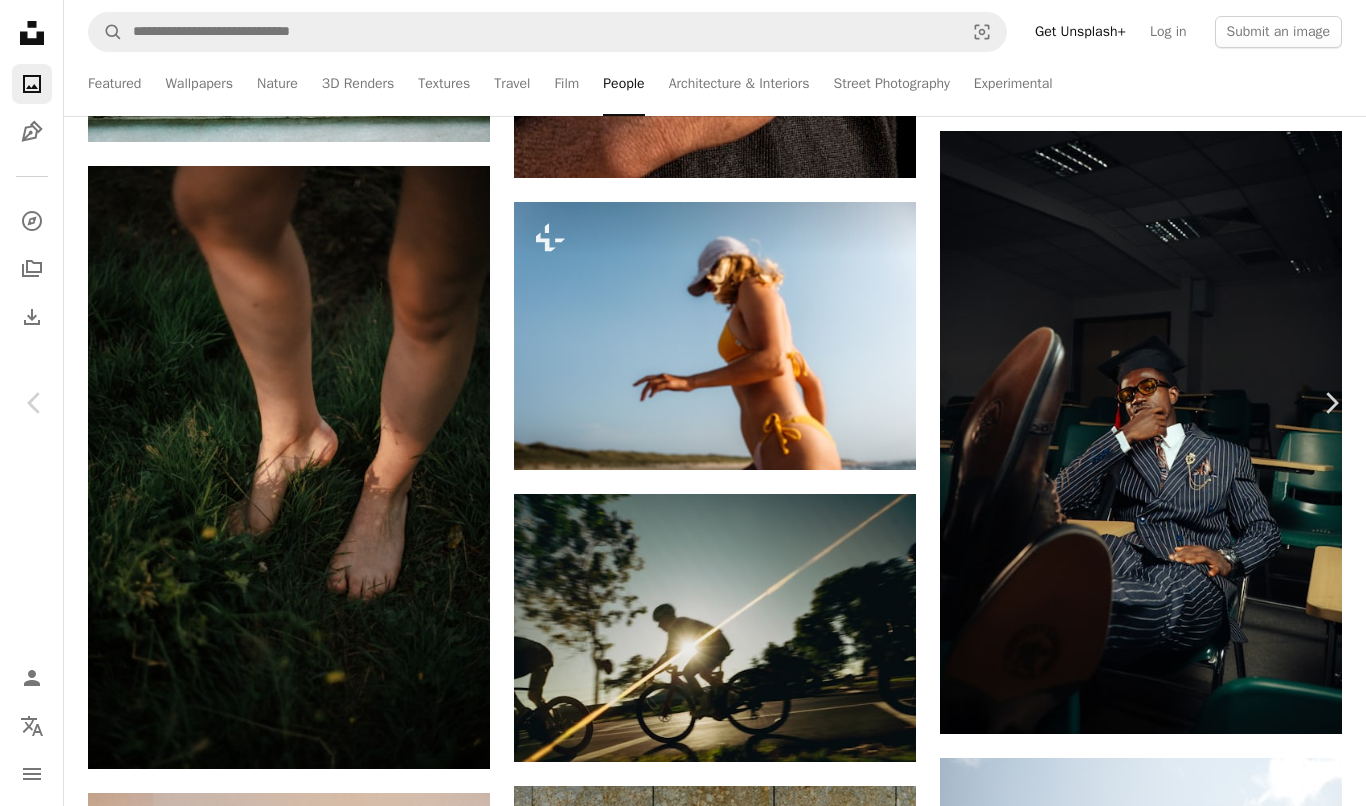 scroll, scrollTop: 1465, scrollLeft: 0, axis: vertical 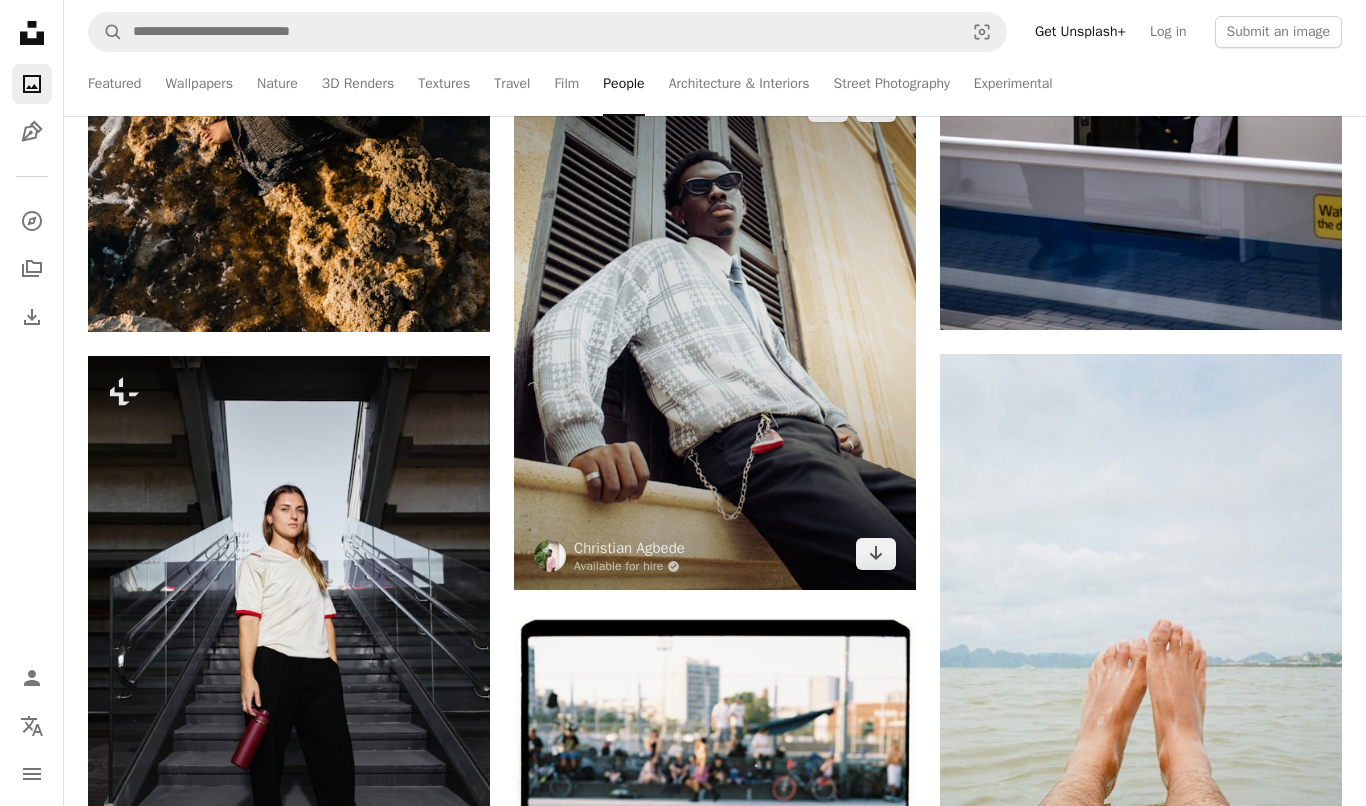 click at bounding box center [715, 330] 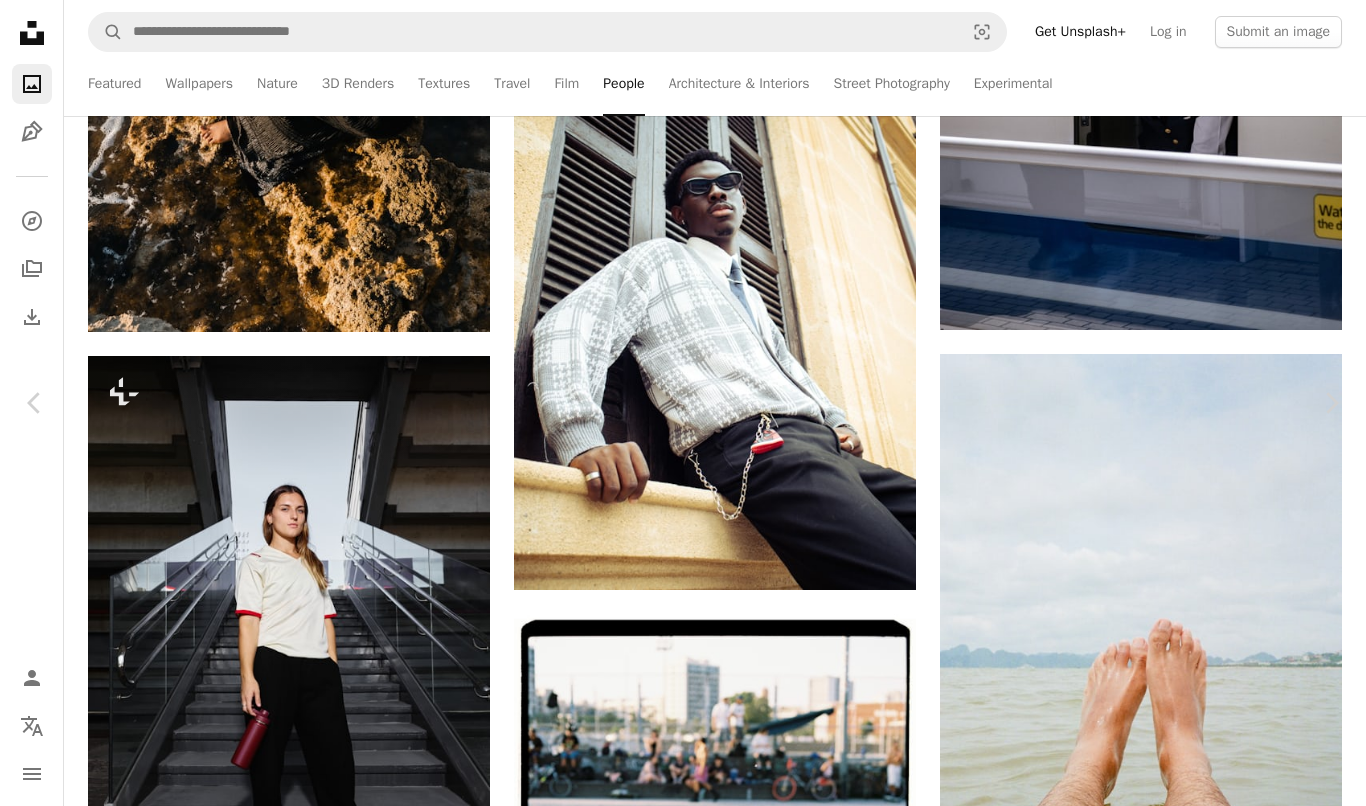 scroll, scrollTop: 708, scrollLeft: 0, axis: vertical 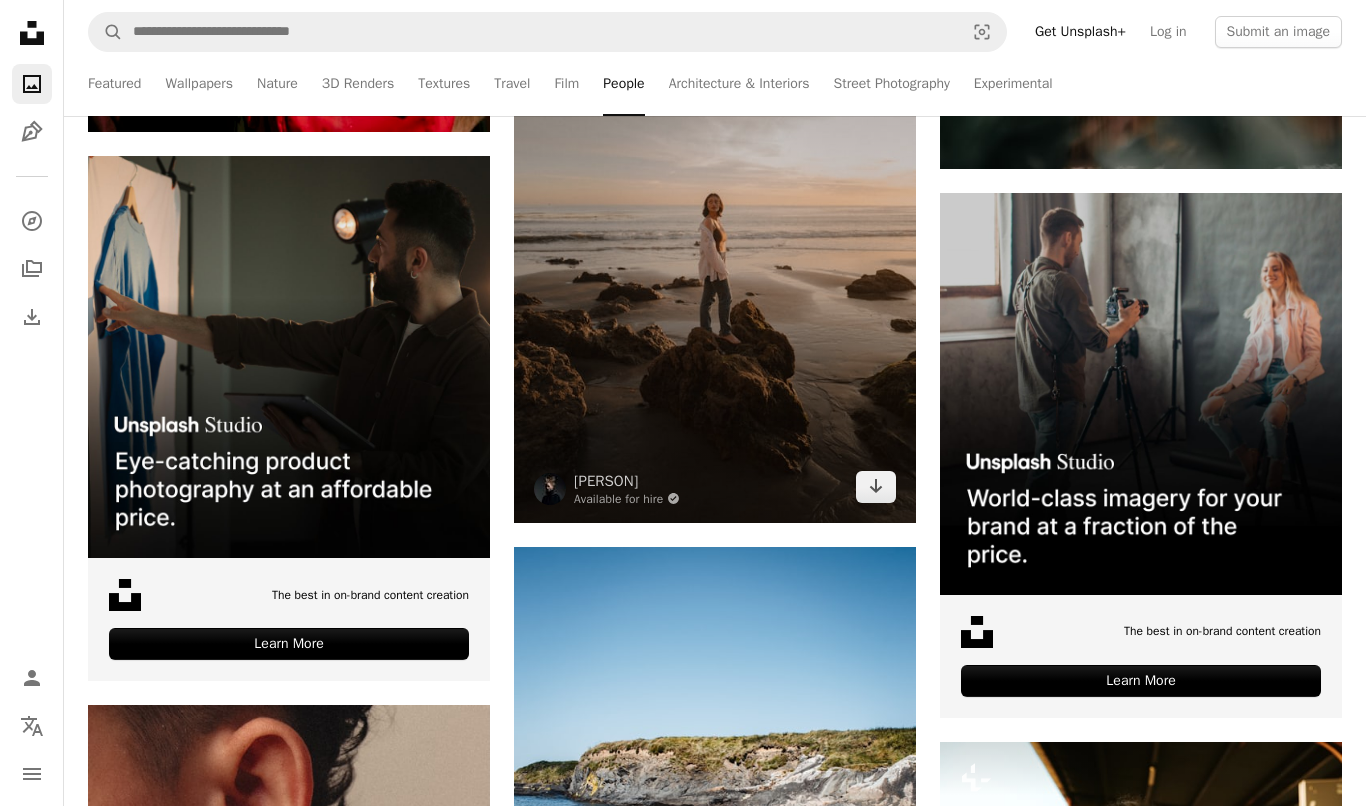 click at bounding box center (715, 221) 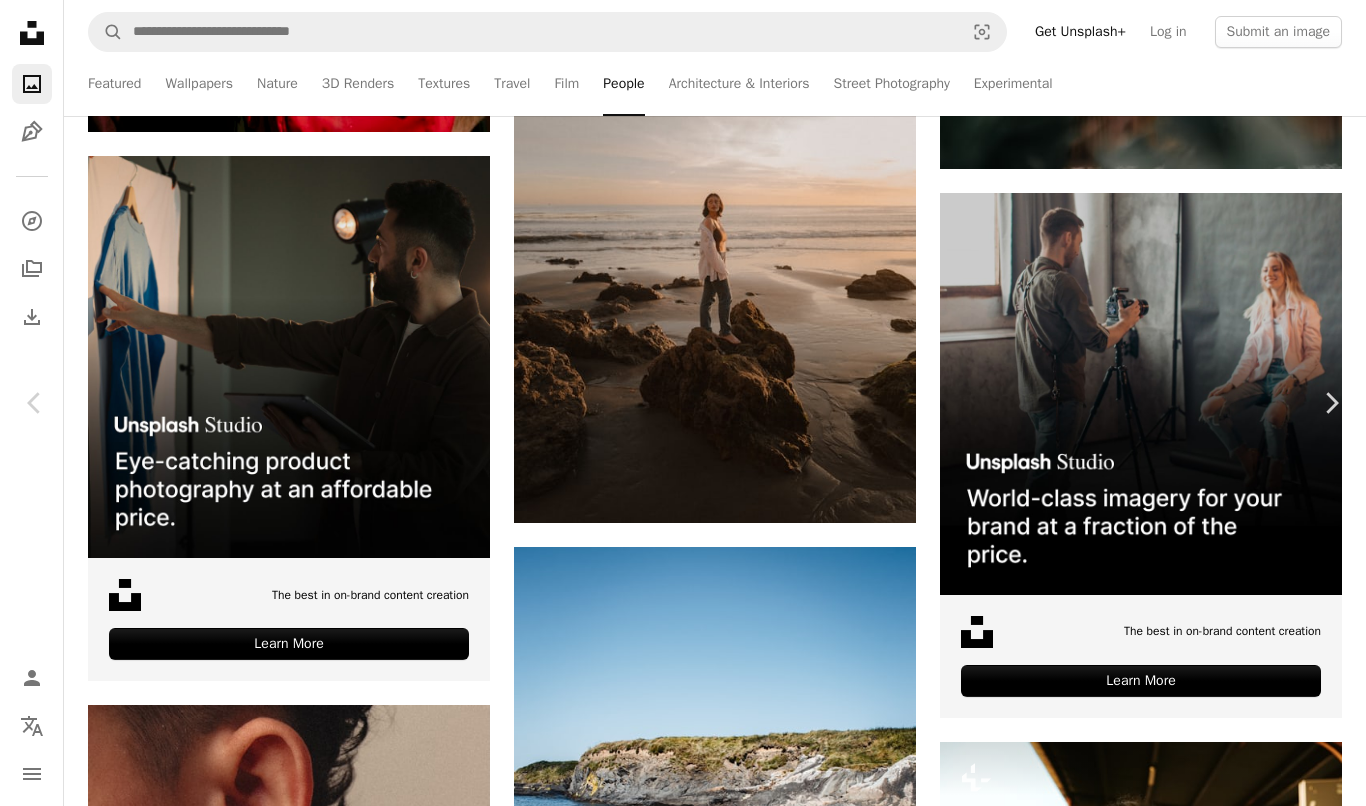 scroll, scrollTop: 0, scrollLeft: 0, axis: both 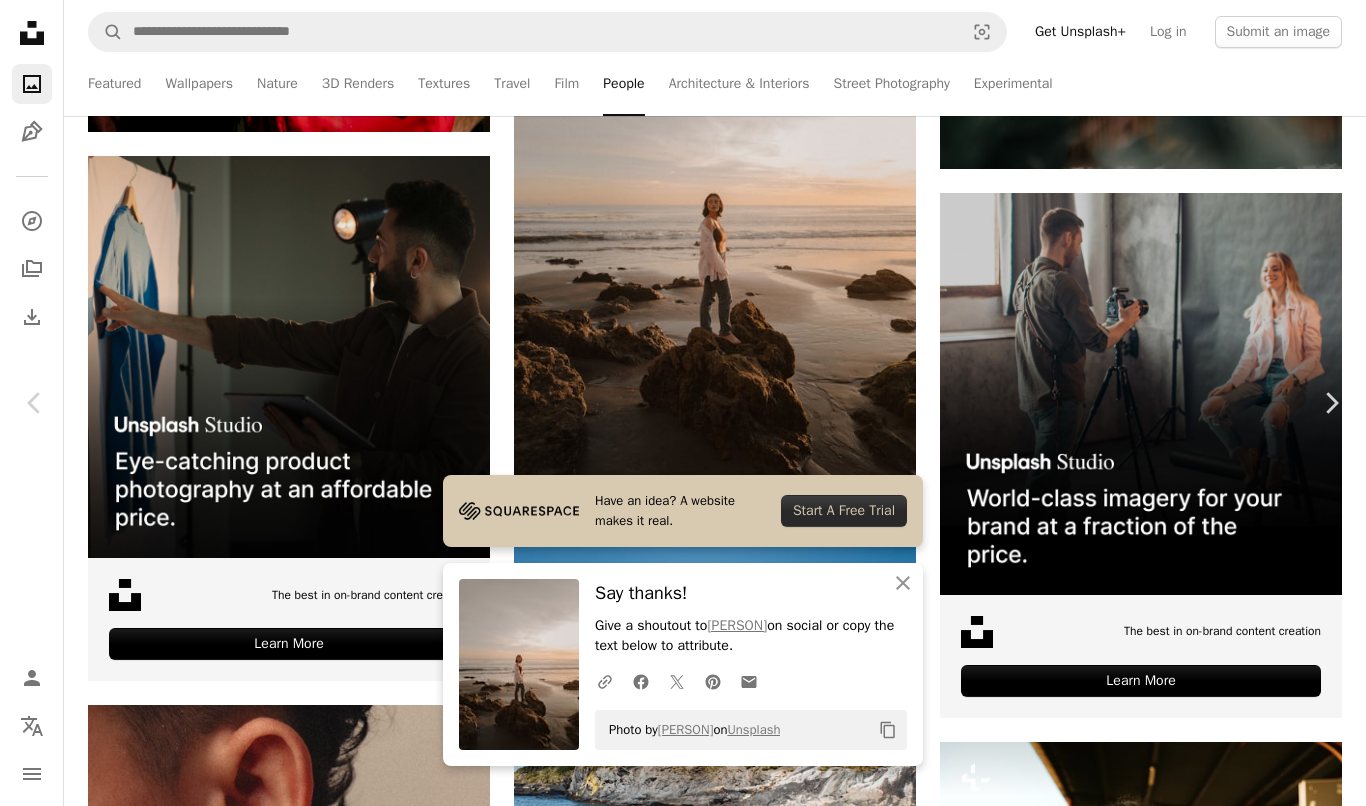 click on "[PERSON]" at bounding box center [608, 3600] 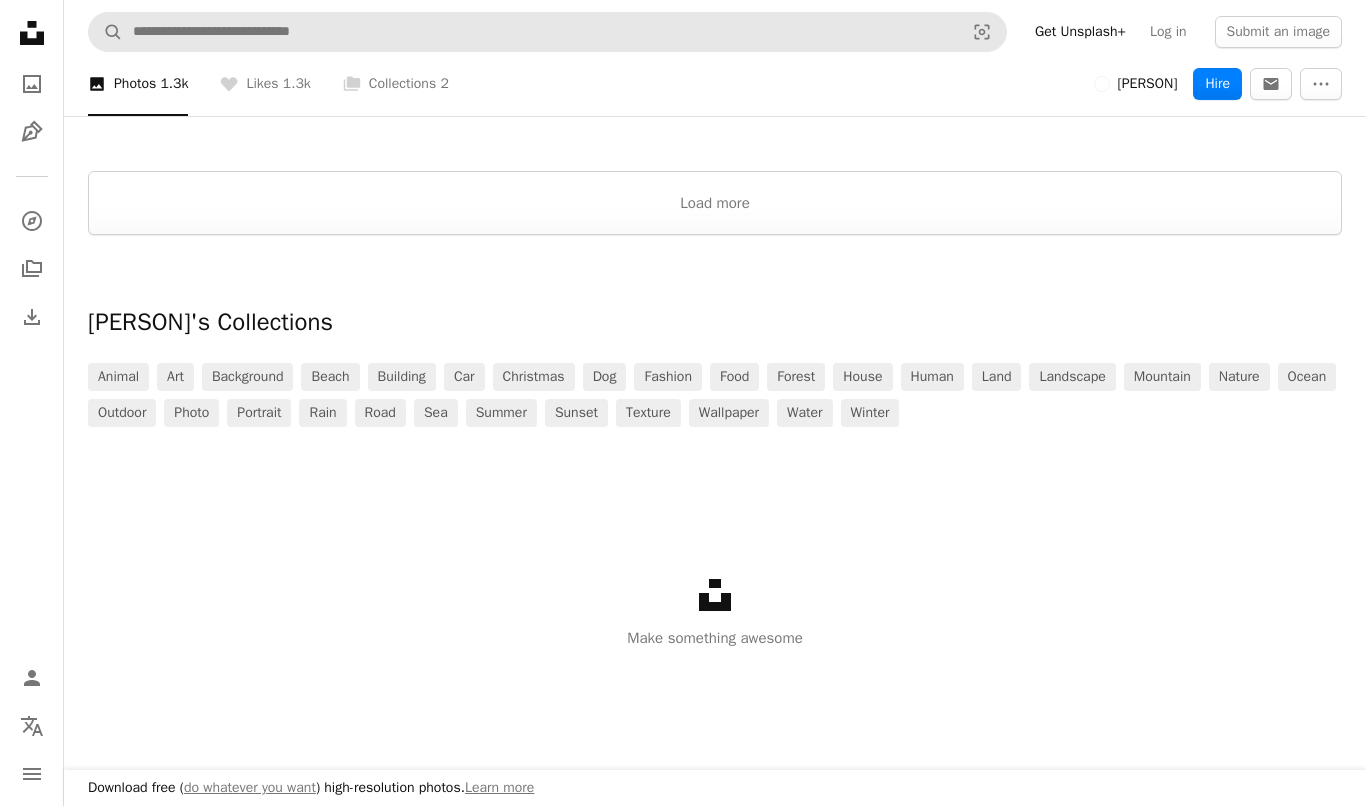 scroll, scrollTop: 3964, scrollLeft: 0, axis: vertical 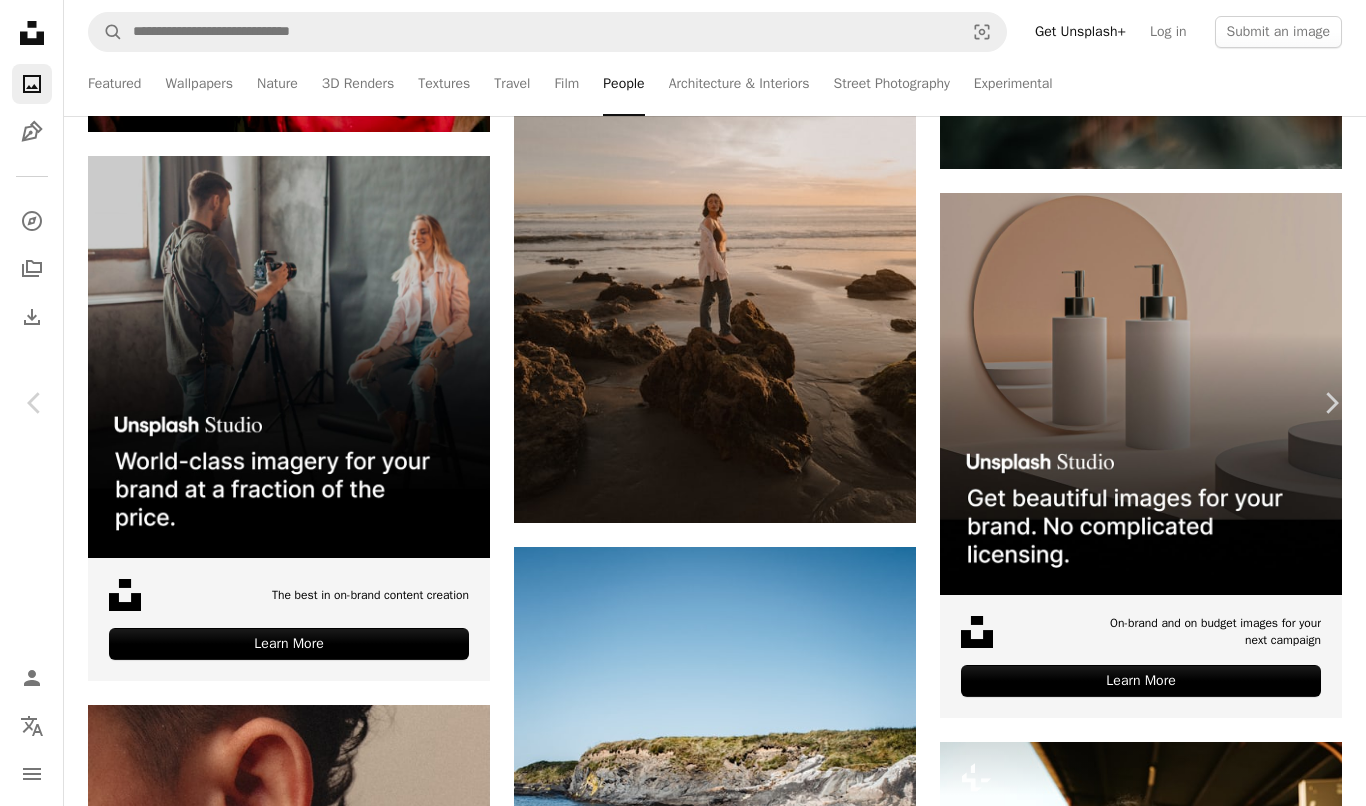 type 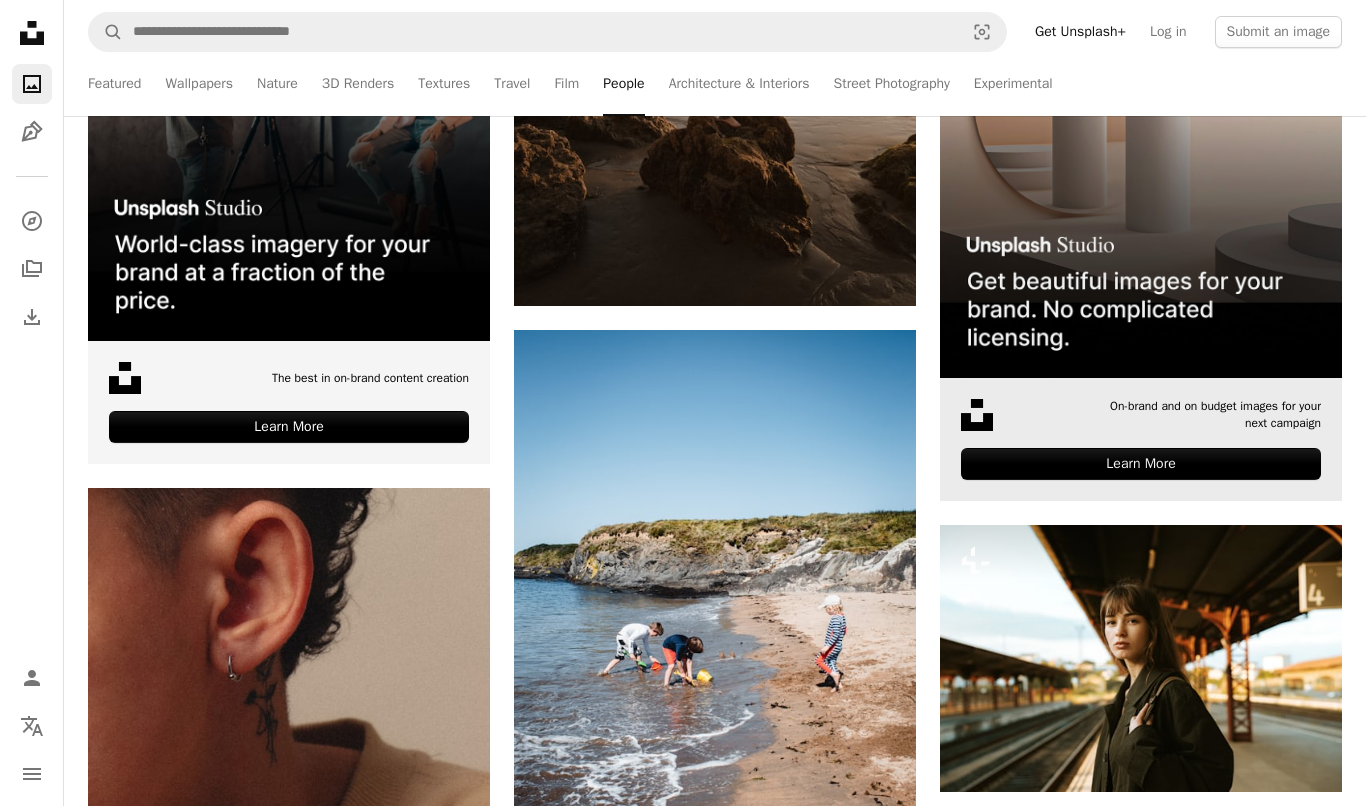 scroll, scrollTop: 6382, scrollLeft: 0, axis: vertical 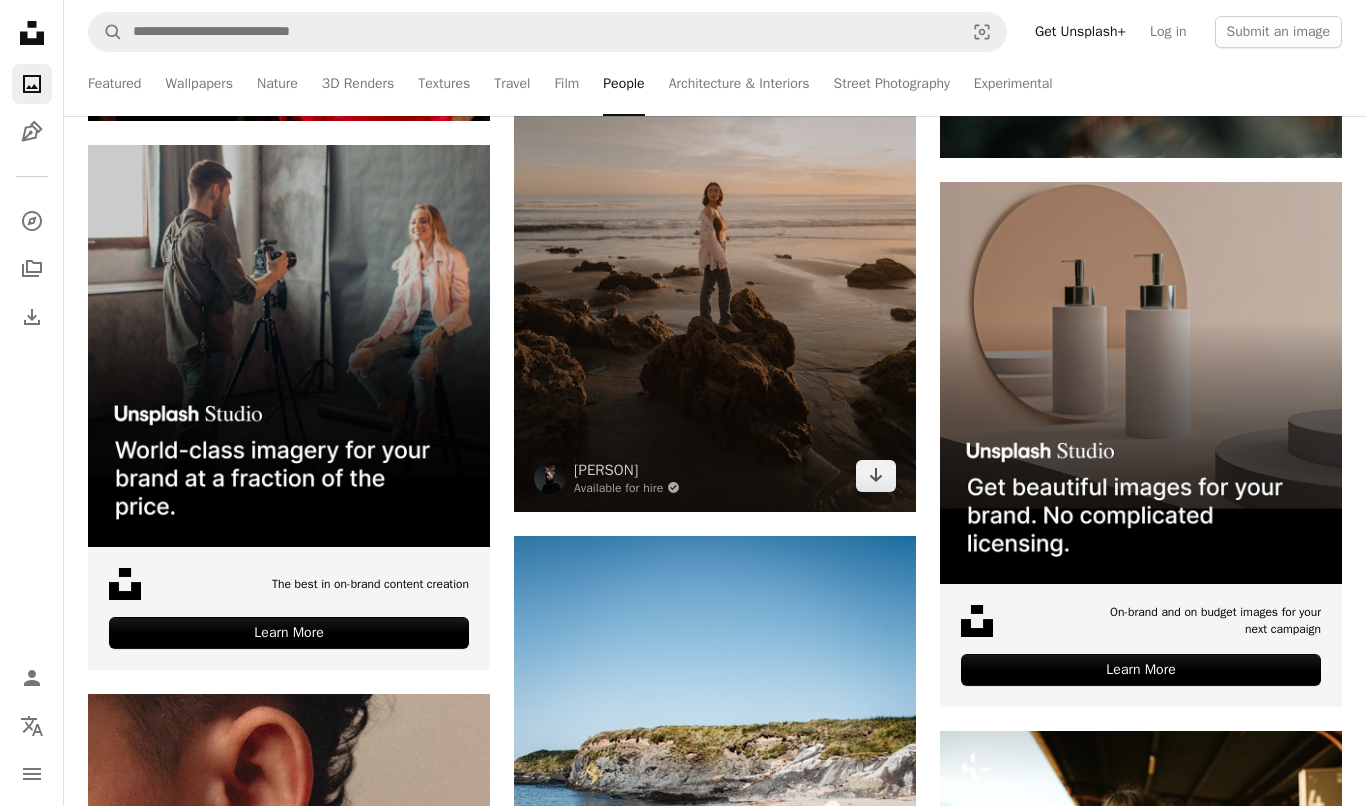 click at bounding box center (715, 210) 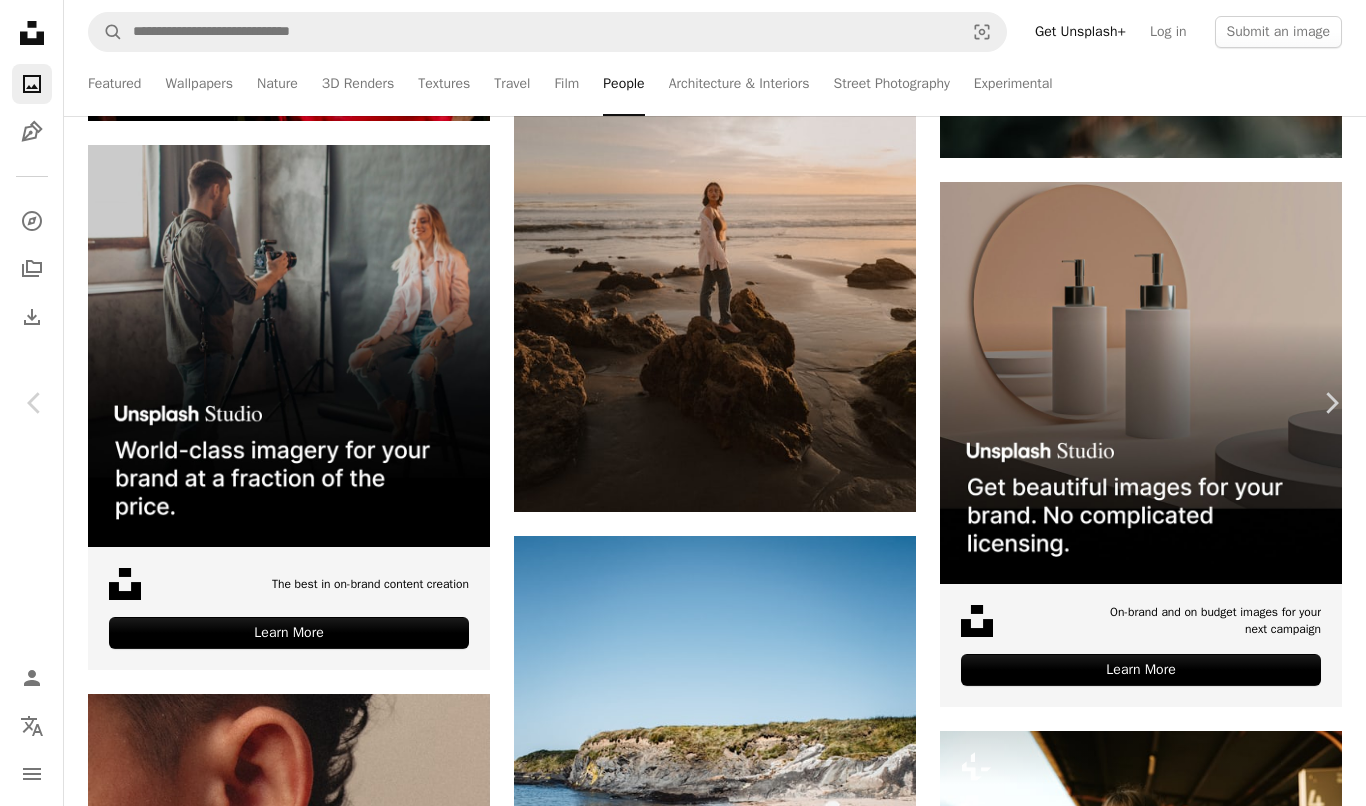 scroll, scrollTop: 1291, scrollLeft: 0, axis: vertical 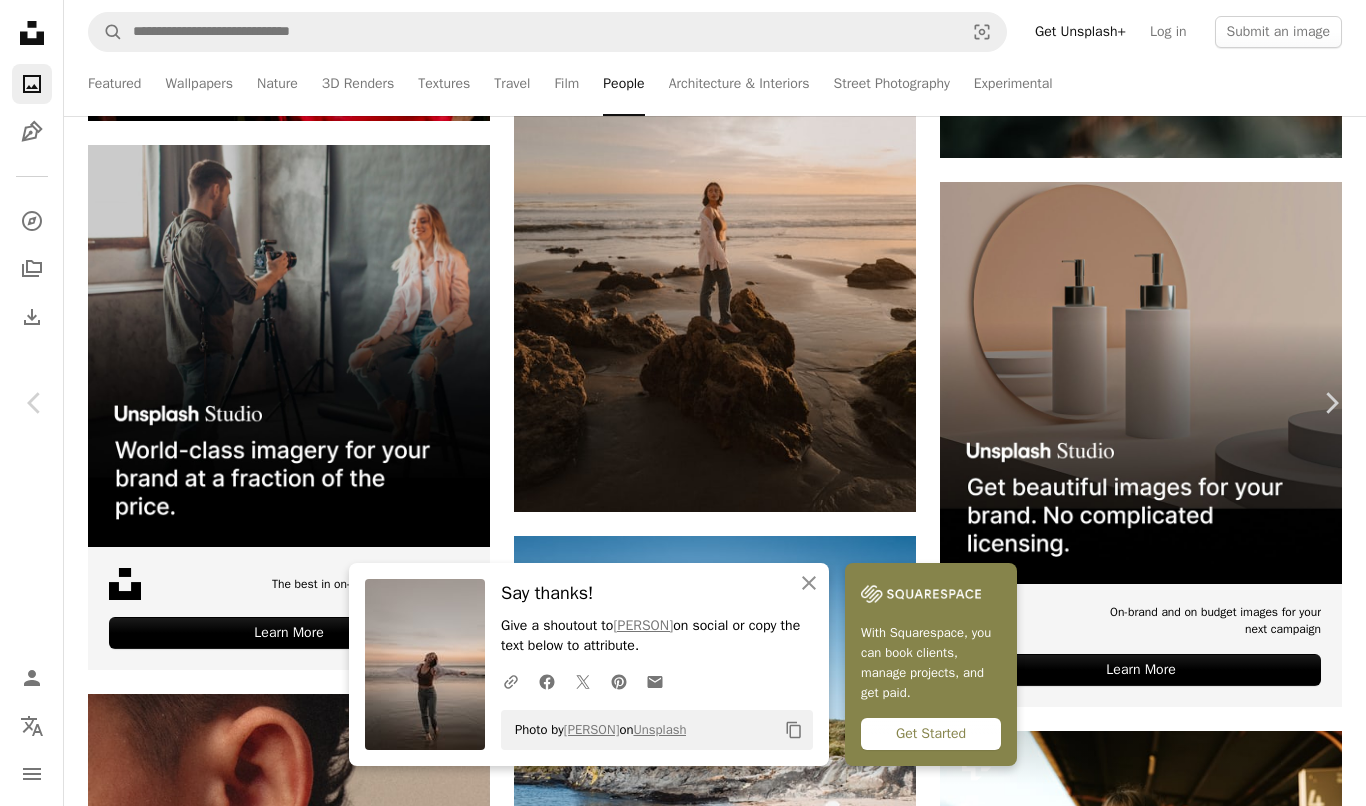 click on "An X shape Chevron left Chevron right Chevron right An X shape Close Say thanks! Give a shoutout to [PERSON] on social or copy the text below to attribute. A URL sharing icon (chains) Facebook icon X (formerly Twitter) icon Pinterest icon An envelope Photo by [PERSON] on Unsplash
Copy content [PERSON] Available for hire A checkmark inside of a circle A heart A plus sign Download free Chevron down Zoom in Views 857,322 Downloads 7,421 Featured in Photos , People A forward-right arrow Share Info icon Info More Actions When in Malibu A map marker El Matador State Beach, Pacific Coast Highway, [CITY], [STATE], USA Calendar outlined Published on [MONTH] [DAY], [YEAR] Camera LEICA CAMERA AG, LEICA Q3 Safety Free to use under the Unsplash License beach woman portrait people sunset sunrise happy smile sand adventure vacation california dancing peaceful coast malibu portait human face female Free pictures | ↗ A. C." at bounding box center [683, 5007] 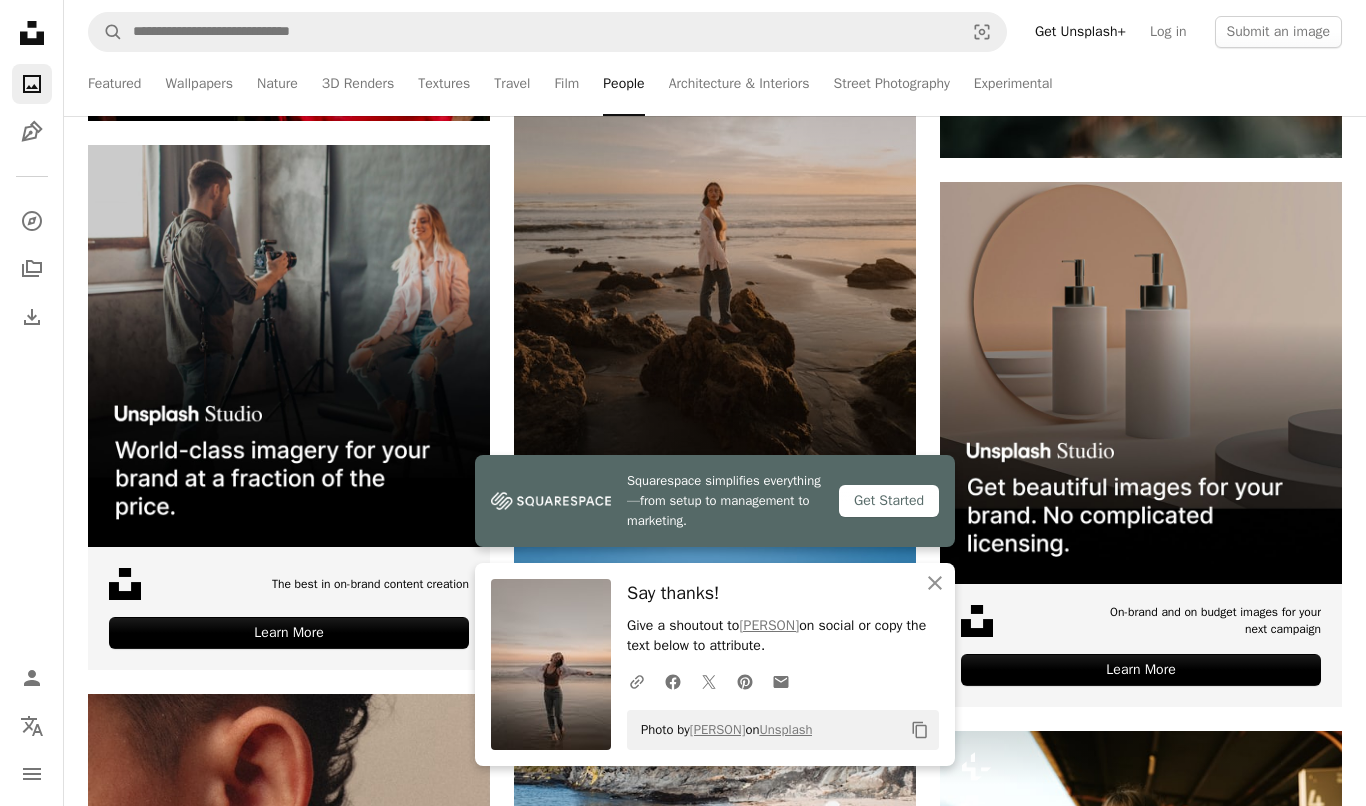 click at bounding box center [715, 210] 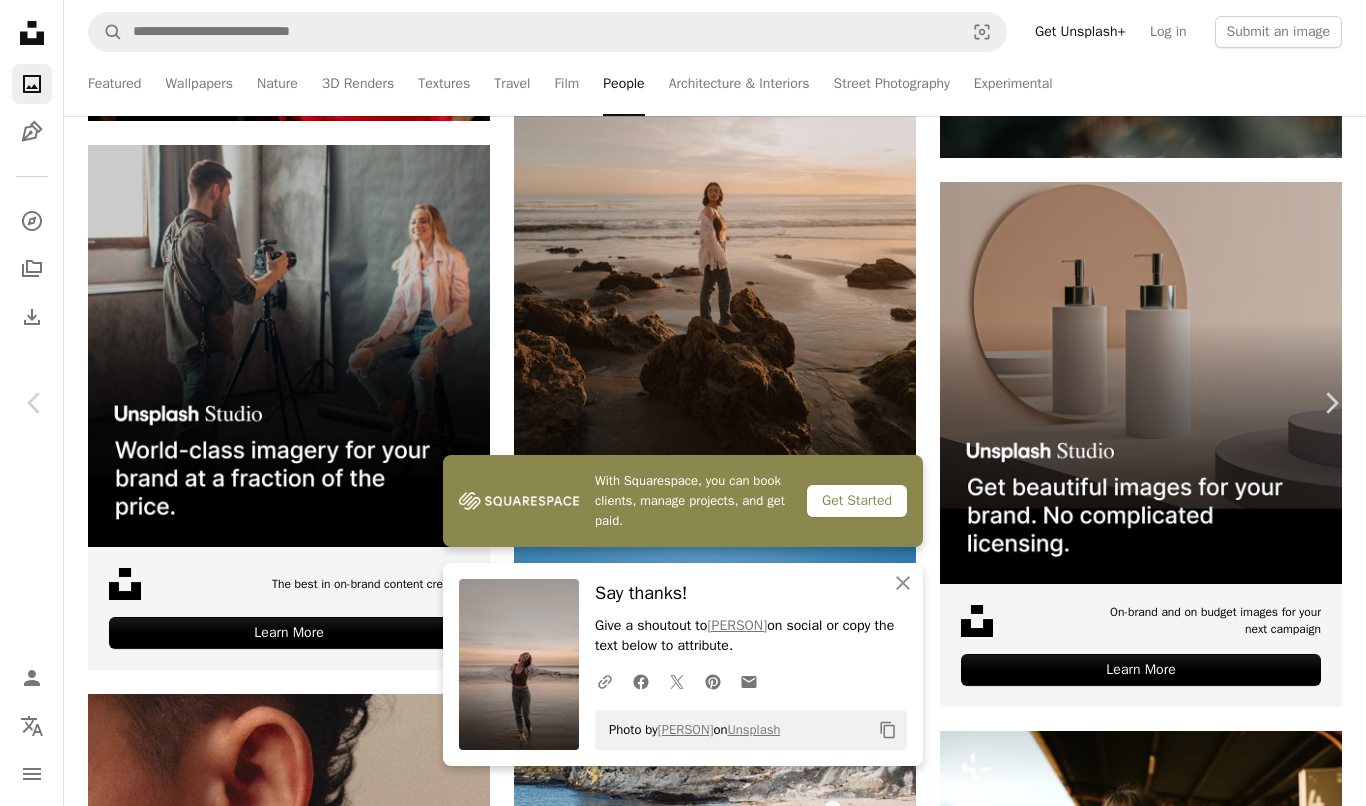 scroll, scrollTop: 1573, scrollLeft: 0, axis: vertical 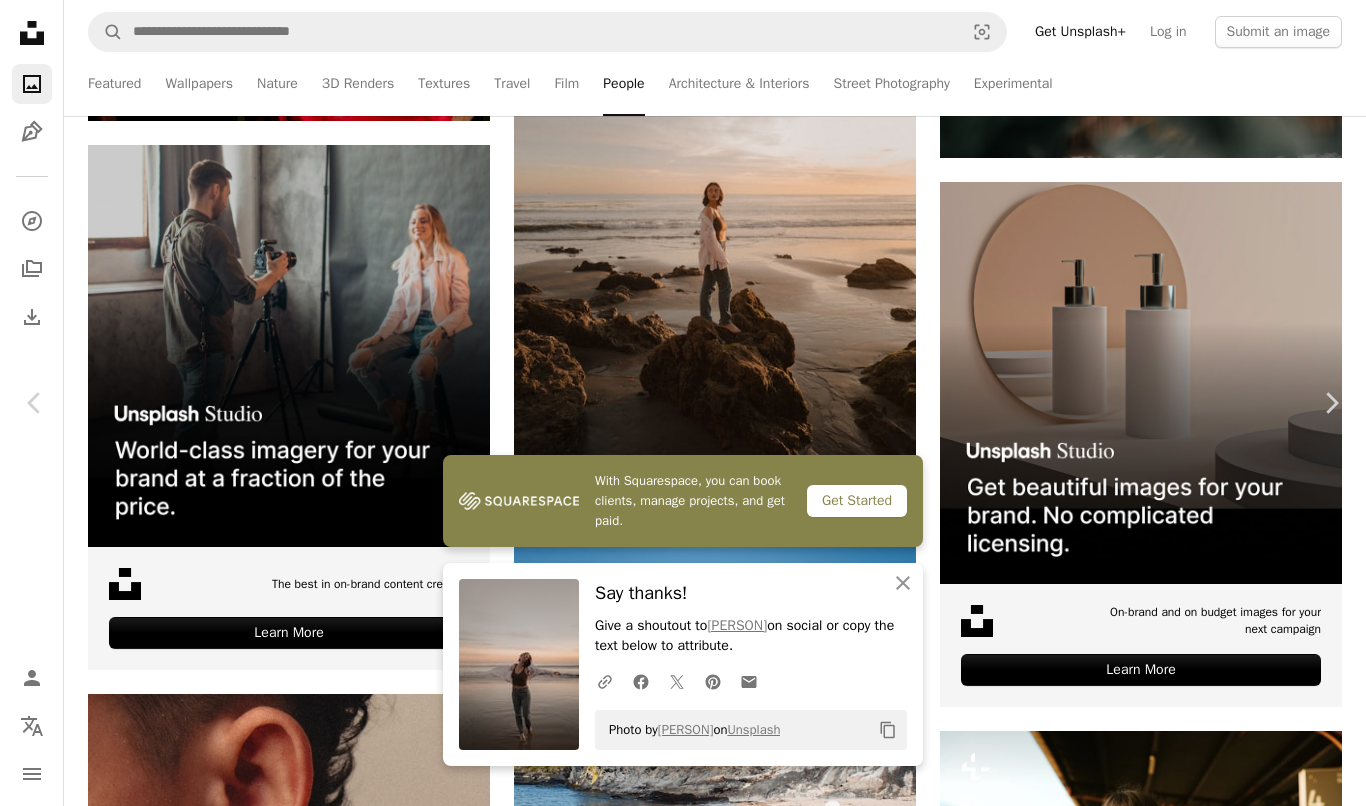 click at bounding box center [1083, 4811] 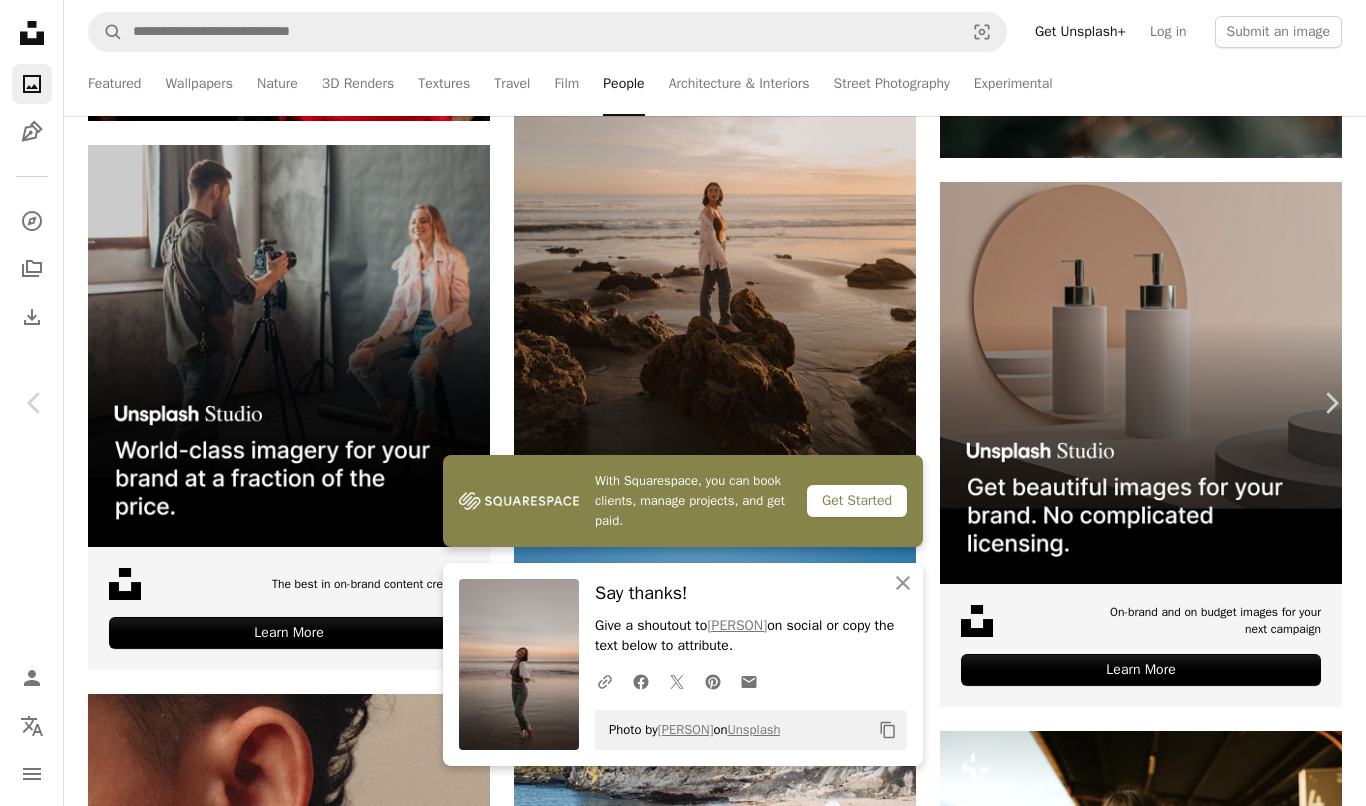 click on "Photo by  [FIRST] [LAST]  on  Unsplash
Copy content [FIRST] [LAST] Available for hire A checkmark inside of a circle A heart A plus sign Download free Chevron down Zoom in Views 969,582 Downloads 4,524 Featured in Photos A forward-right arrow Share Info icon Info More Actions When in Malibu A map marker El Matador State Beach, [CITY], [STATE], [COUNTRY] Calendar outlined Published on  March 12, 2025 Camera LEICA CAMERA AG, LEICA Q3 Safety Free to use under the  Unsplash License beach woman people sunset sunrise happy smile calm sand adventure vacation california dancing peaceful coast malibu girl human face female Free images  |  Save 20% with code UNSPLASH20" at bounding box center [683, 5007] 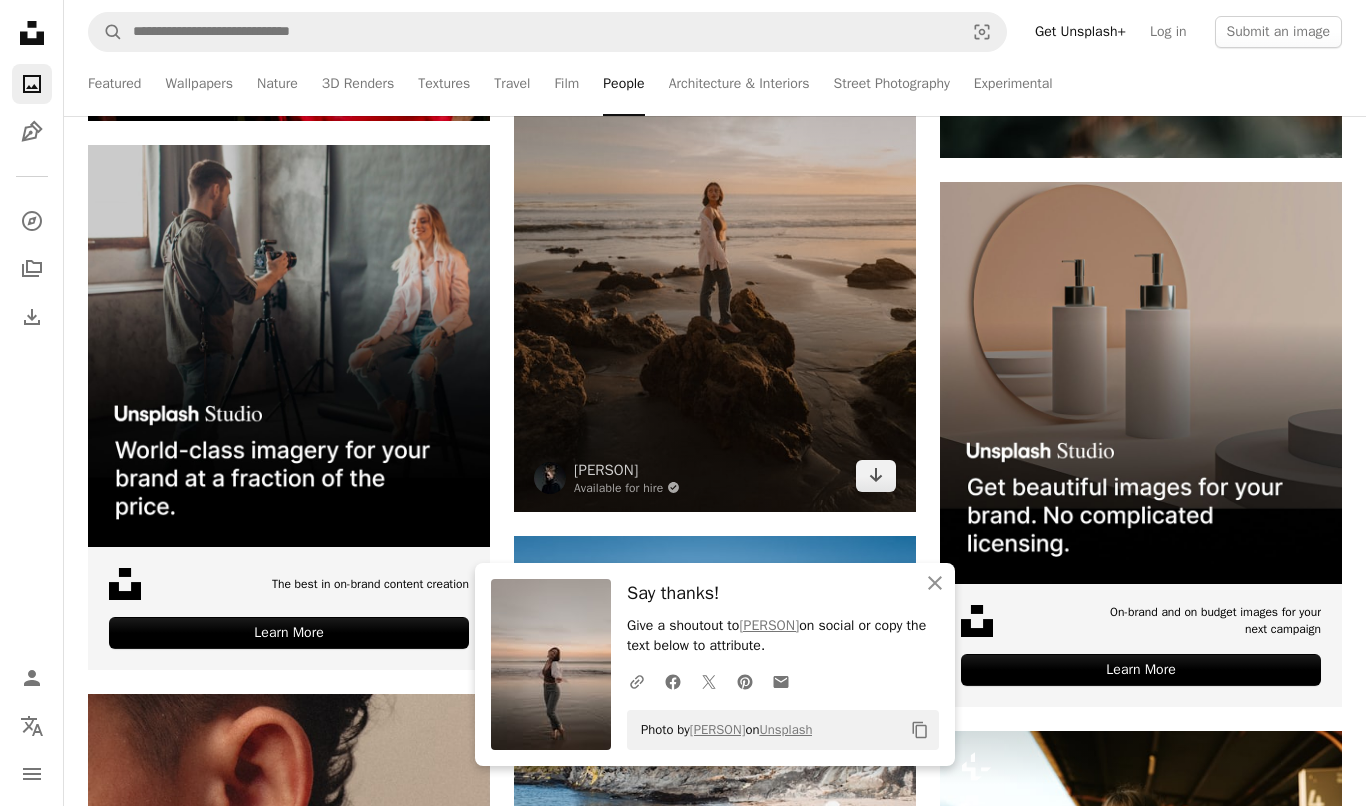 click at bounding box center [715, 210] 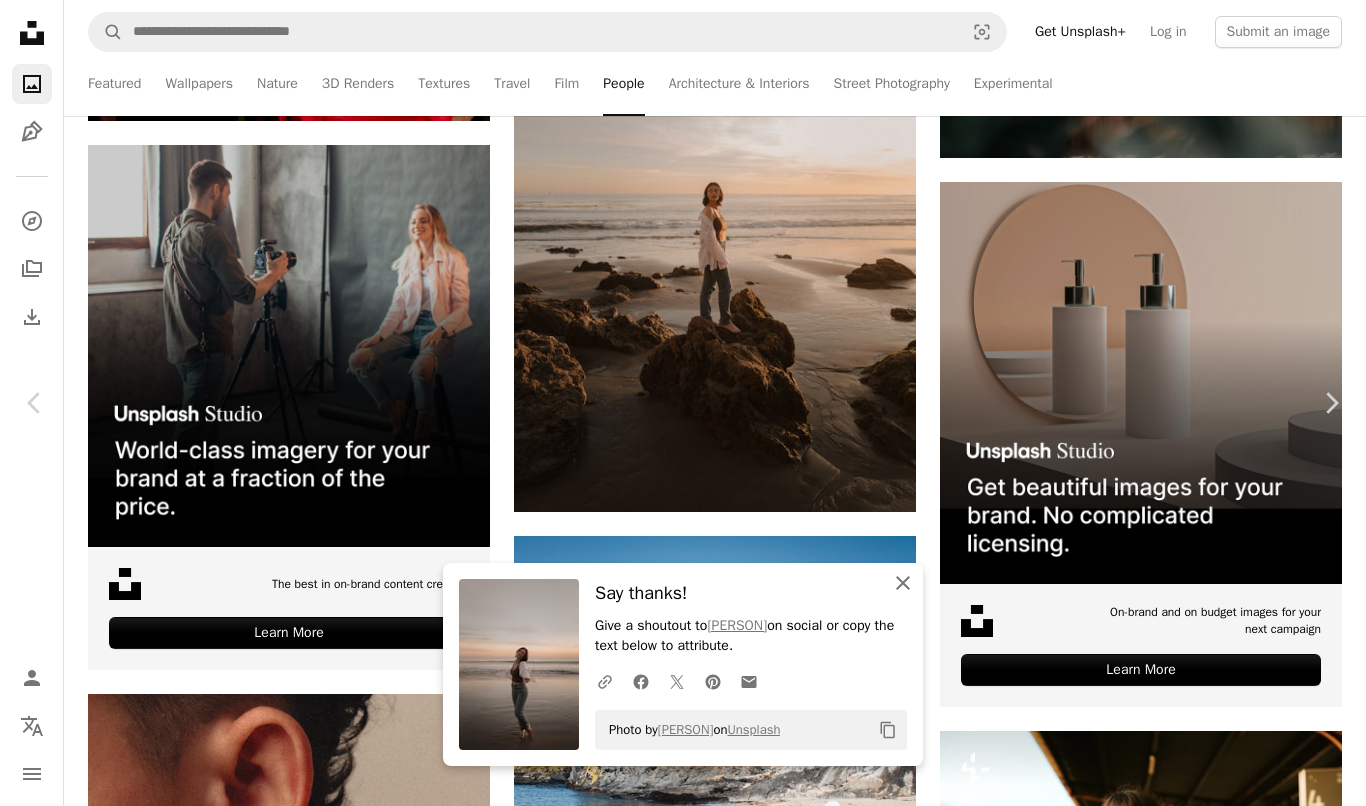 click 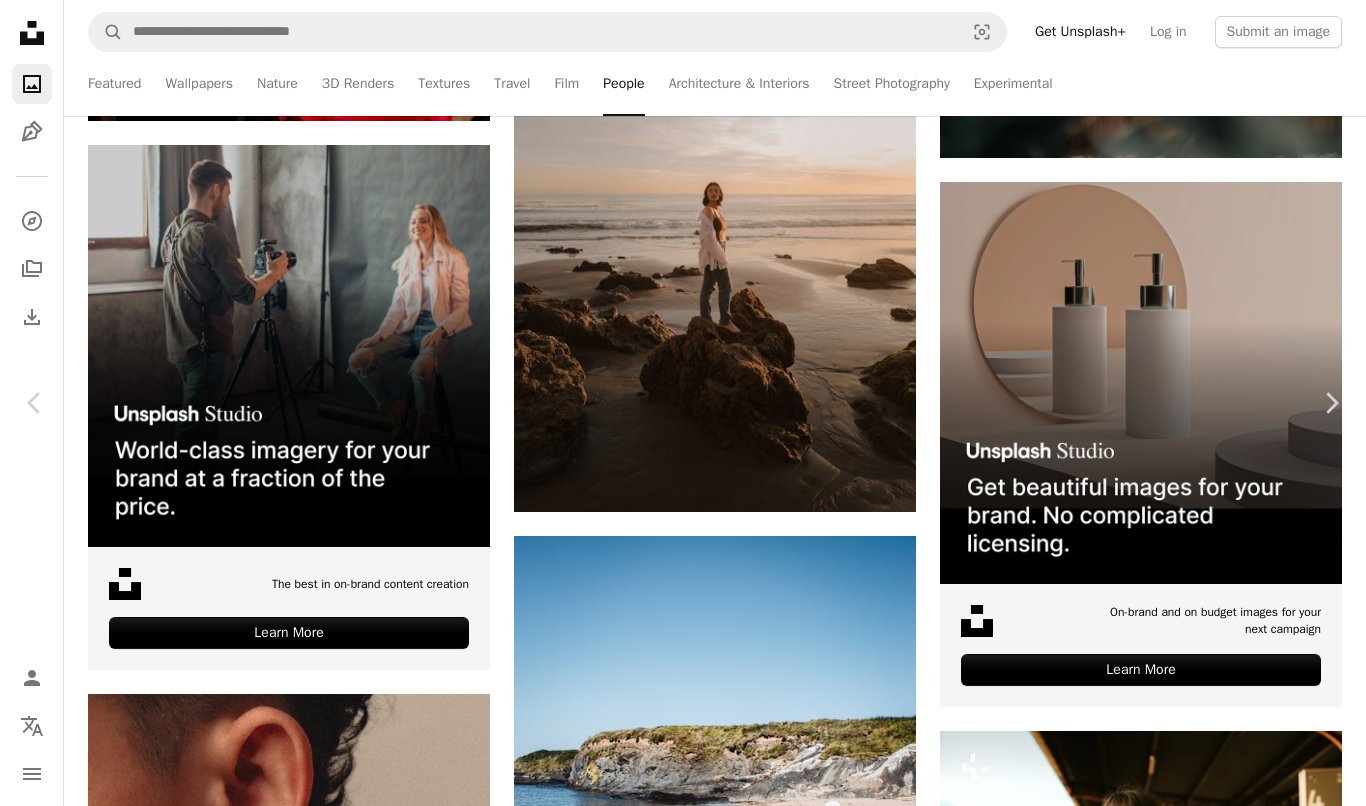 scroll, scrollTop: 3252, scrollLeft: 0, axis: vertical 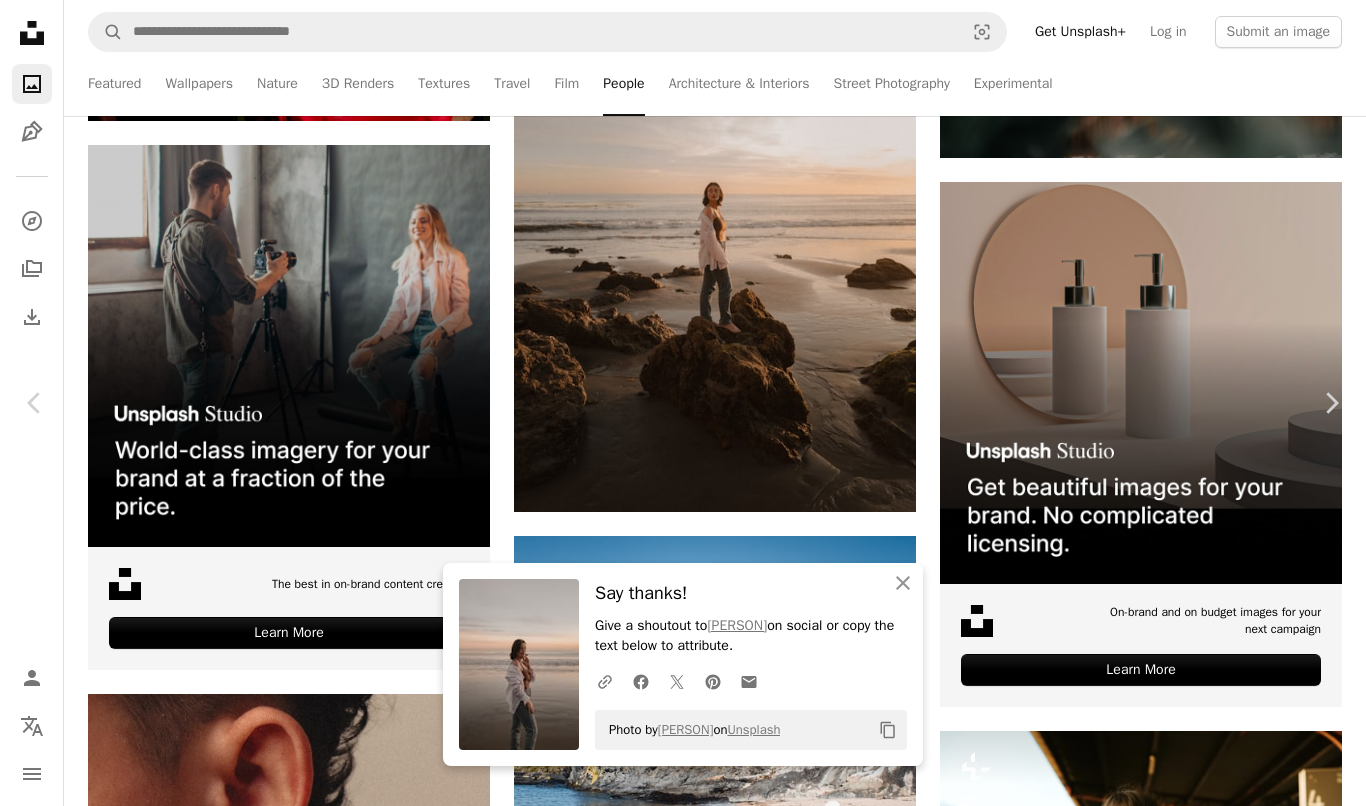 click on "An X shape Chevron left Chevron right An X shape Close Say thanks! Give a shoutout to [PERSON] on social or copy the text below to attribute. A URL sharing icon (chains) Facebook icon X (formerly Twitter) icon Pinterest icon An envelope Photo by [PERSON] on Unsplash
Copy content [PERSON] Available for hire A checkmark inside of a circle A heart A plus sign Download free Chevron down Zoom in Views 31,124 Downloads 2,781 A forward-right arrow Share Info icon Info More Actions When in Malibu A map marker El Matador State Beach, Pacific Coast Highway, [CITY], [STATE], USA Calendar outlined Published on [MONTH] [DAY], [YEAR] Camera LEICA CAMERA AG, LEICA Q3 Safety Free to use under the Unsplash License beach woman travel fashion people sunset sunrise calm sand adventure california mindfulness malibu portait human face female adult Free images Browse premium related images on iStock | Save 20% with code UNSPLASH20 View more on iStock ↗ Related images A heart A heart" at bounding box center (683, 5007) 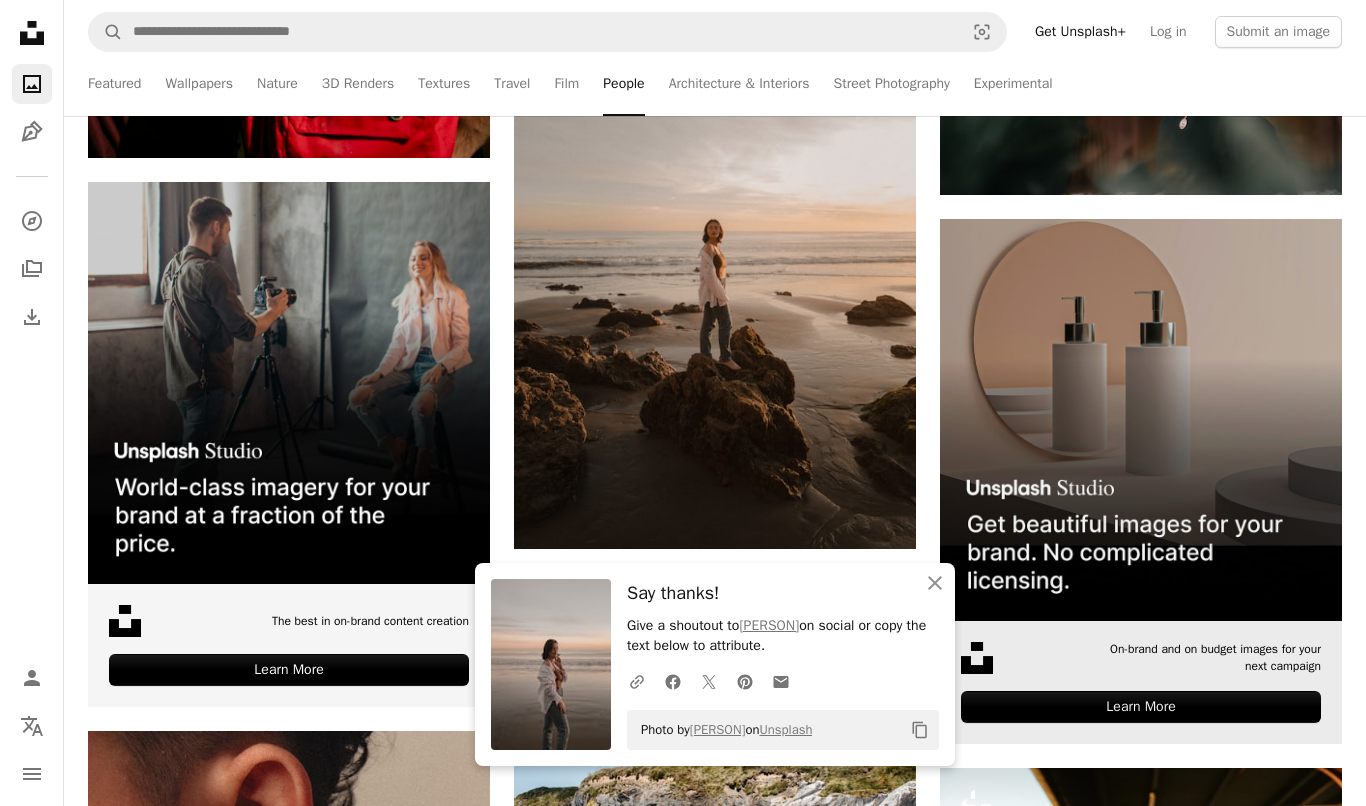 scroll, scrollTop: 6329, scrollLeft: 0, axis: vertical 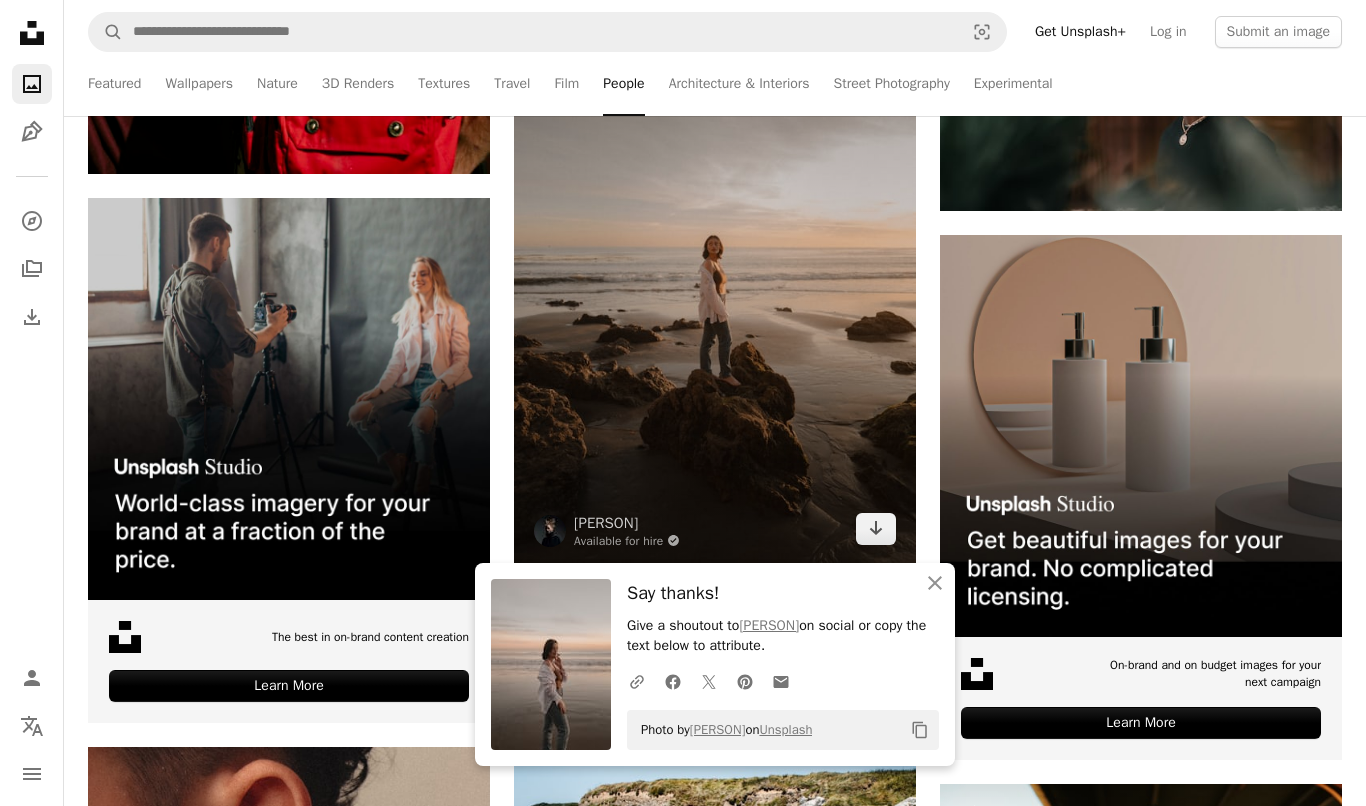 click at bounding box center (715, 263) 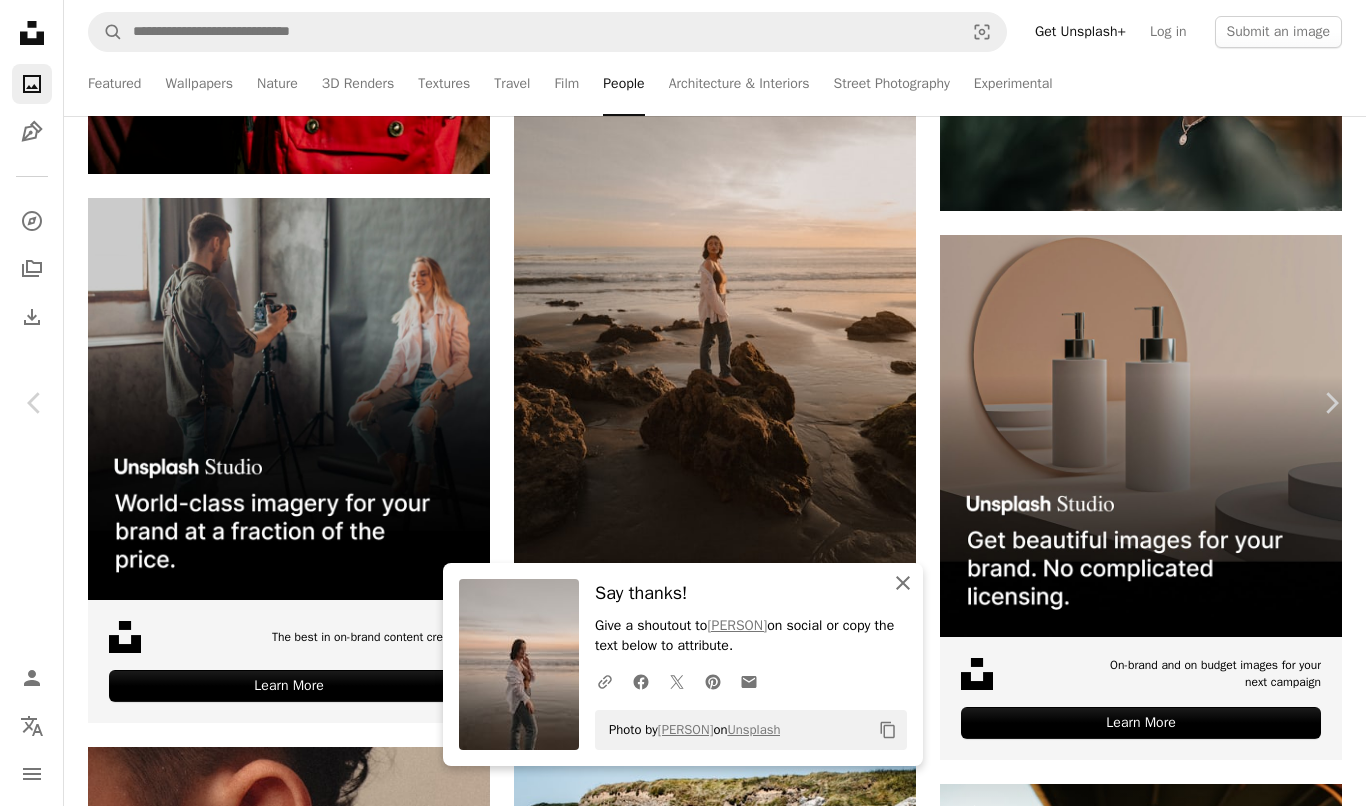 click 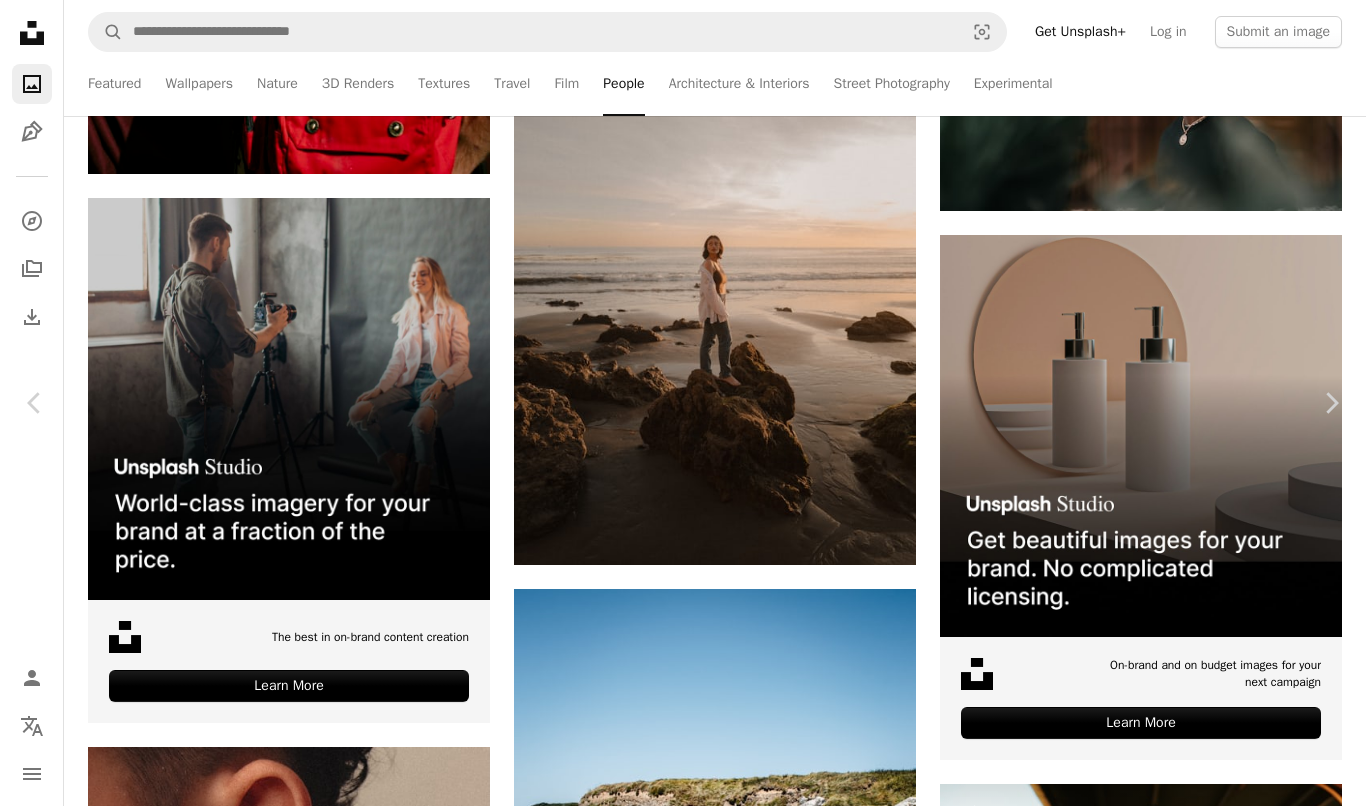 scroll, scrollTop: 9320, scrollLeft: 0, axis: vertical 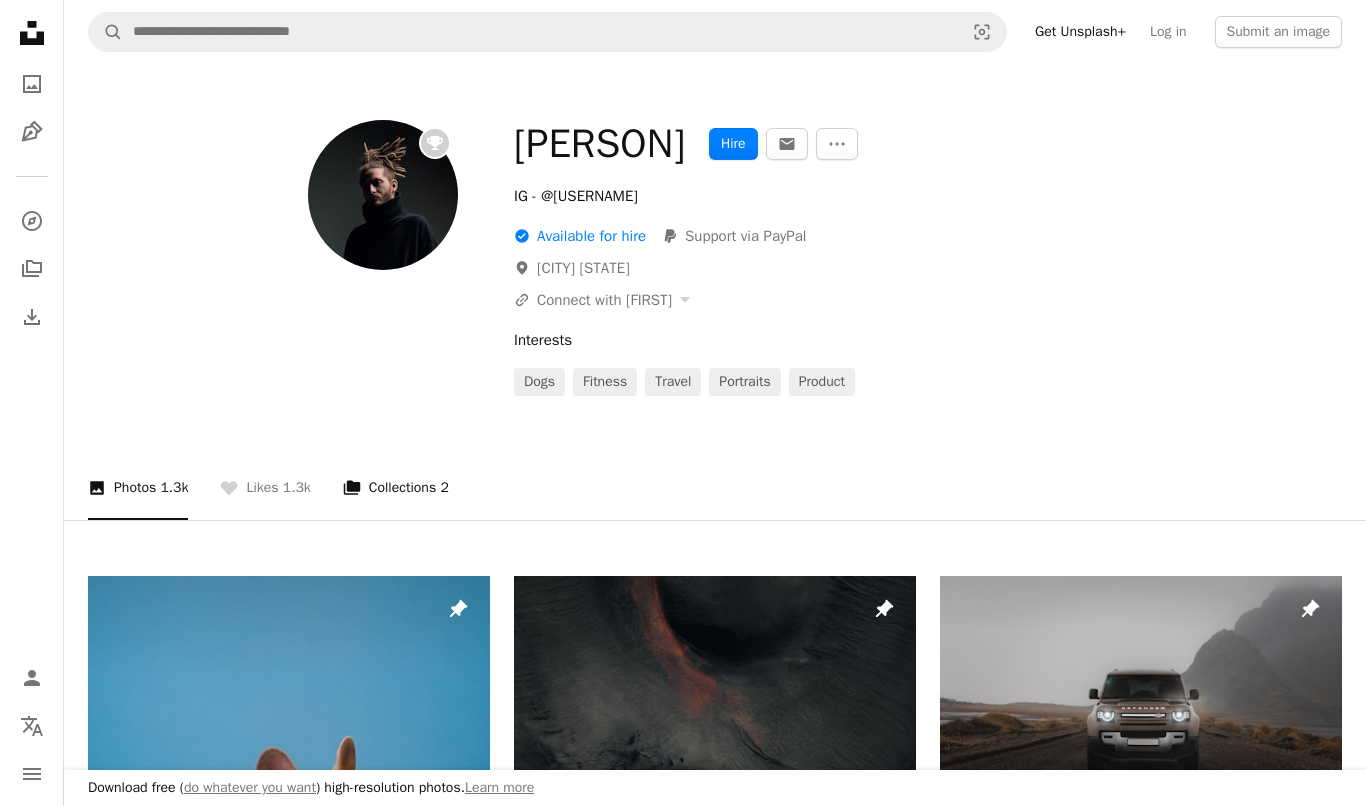 click on "A stack of folders Collections   2" at bounding box center (396, 488) 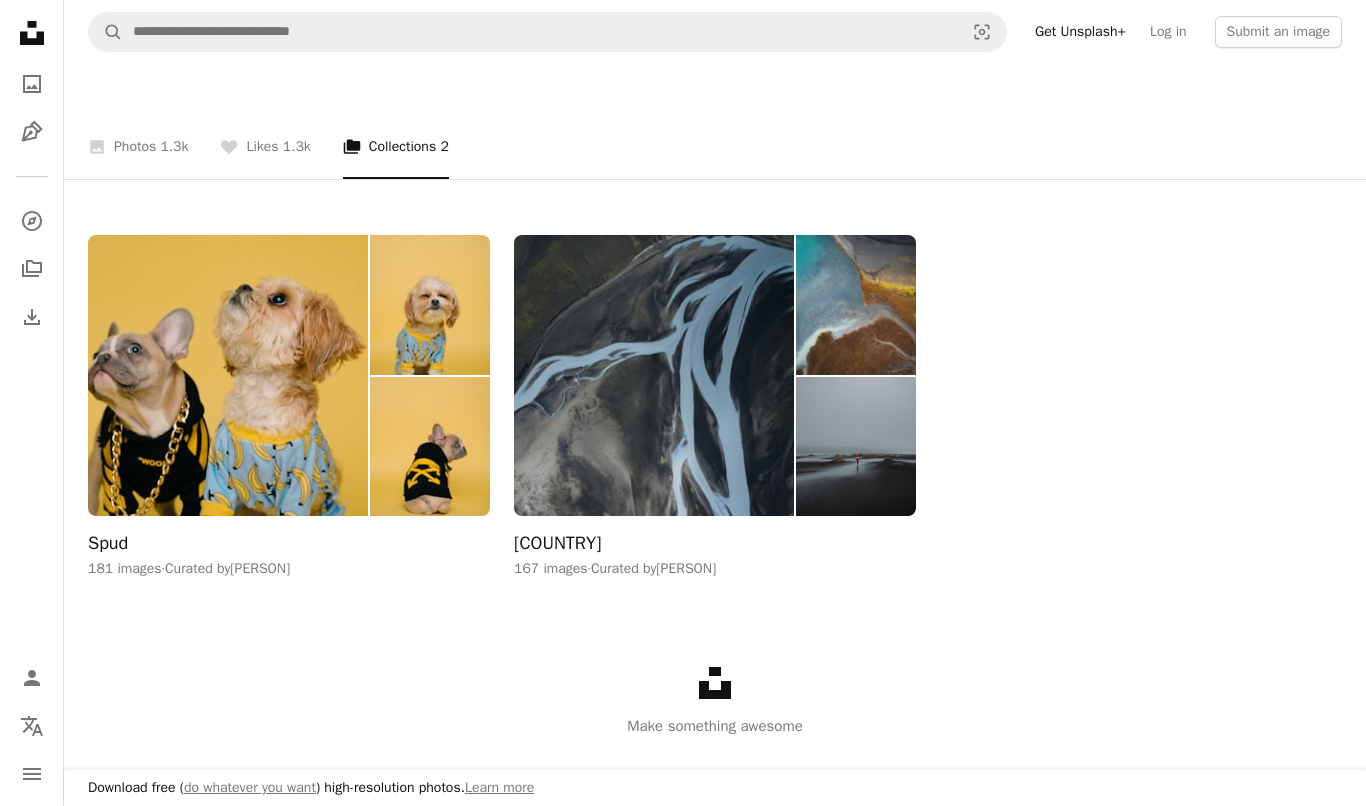 scroll, scrollTop: 357, scrollLeft: 0, axis: vertical 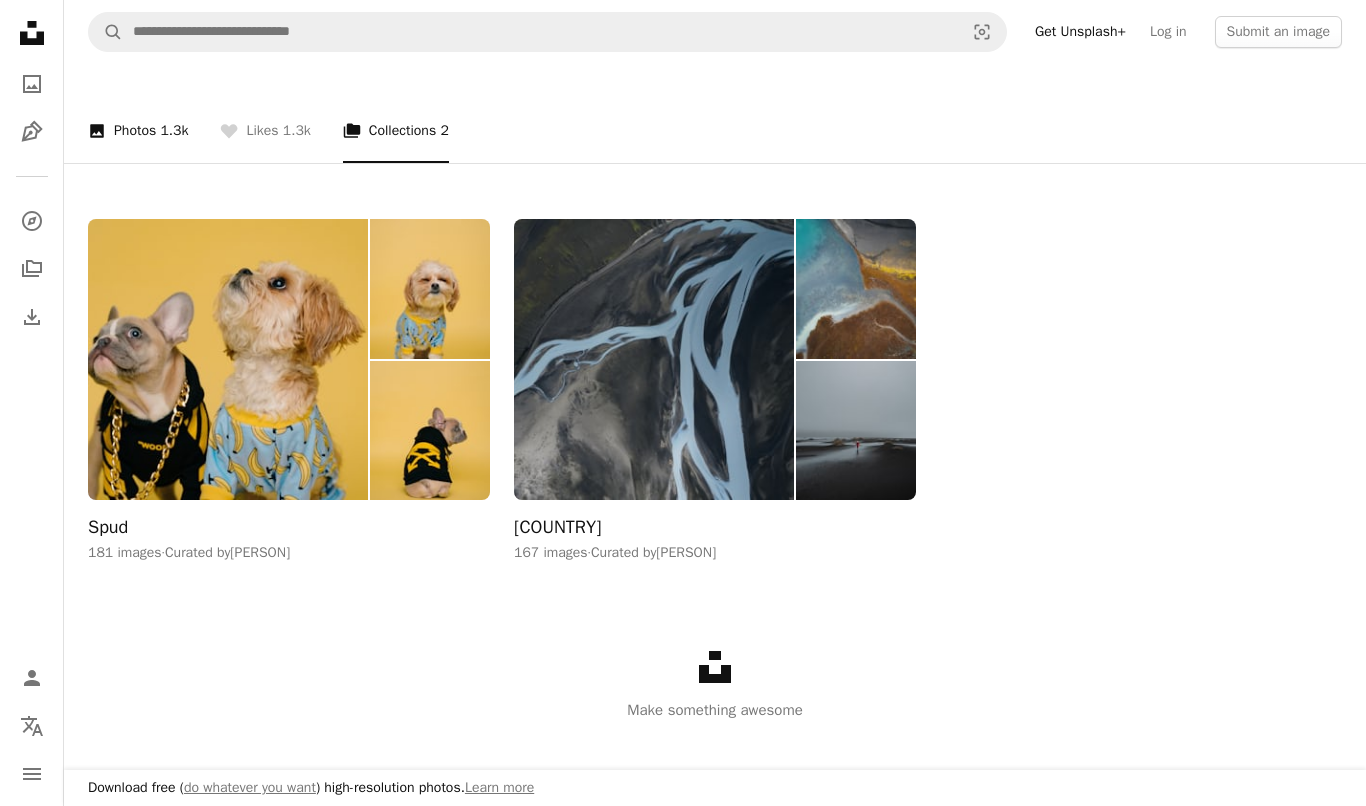 click on "1.3k" at bounding box center [174, 131] 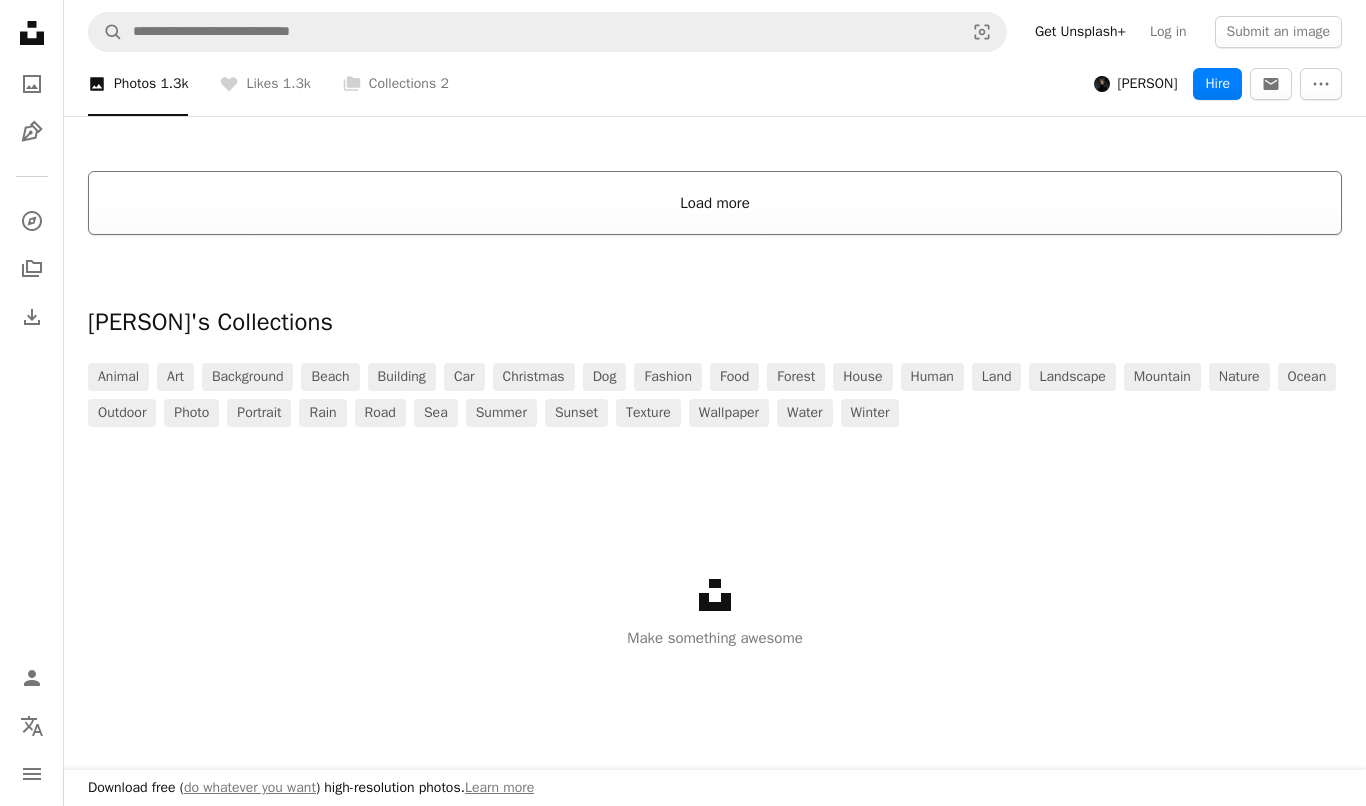 scroll, scrollTop: 3964, scrollLeft: 0, axis: vertical 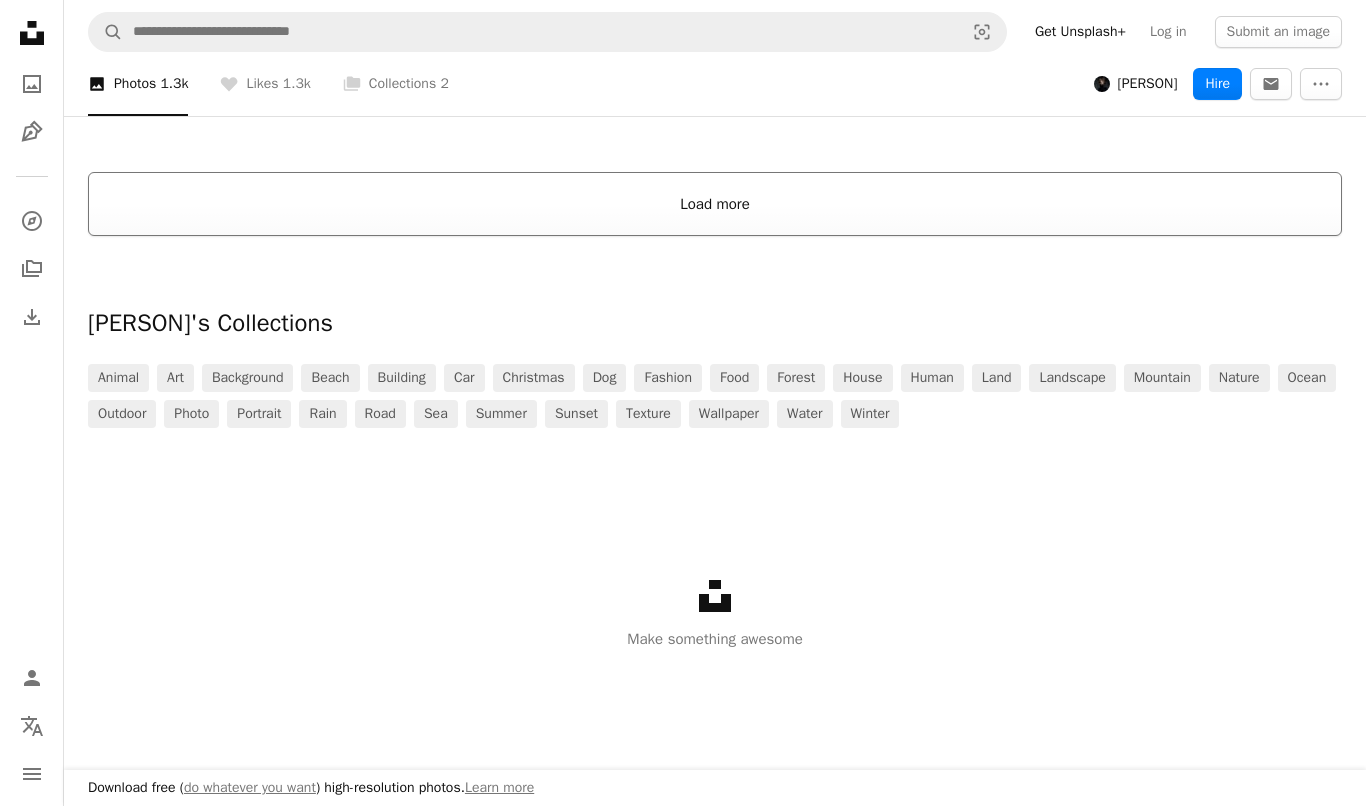 click on "Load more" at bounding box center (715, 204) 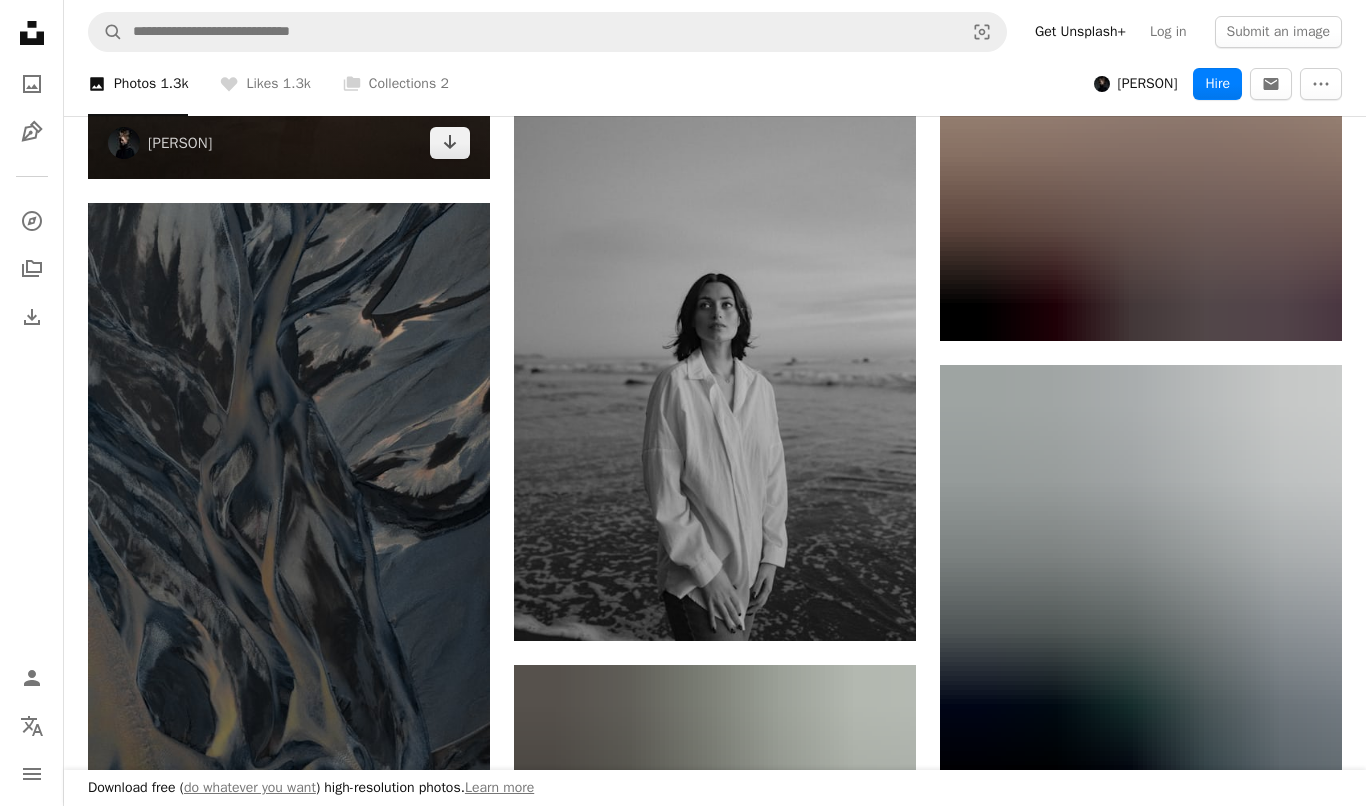 scroll, scrollTop: 21940, scrollLeft: 0, axis: vertical 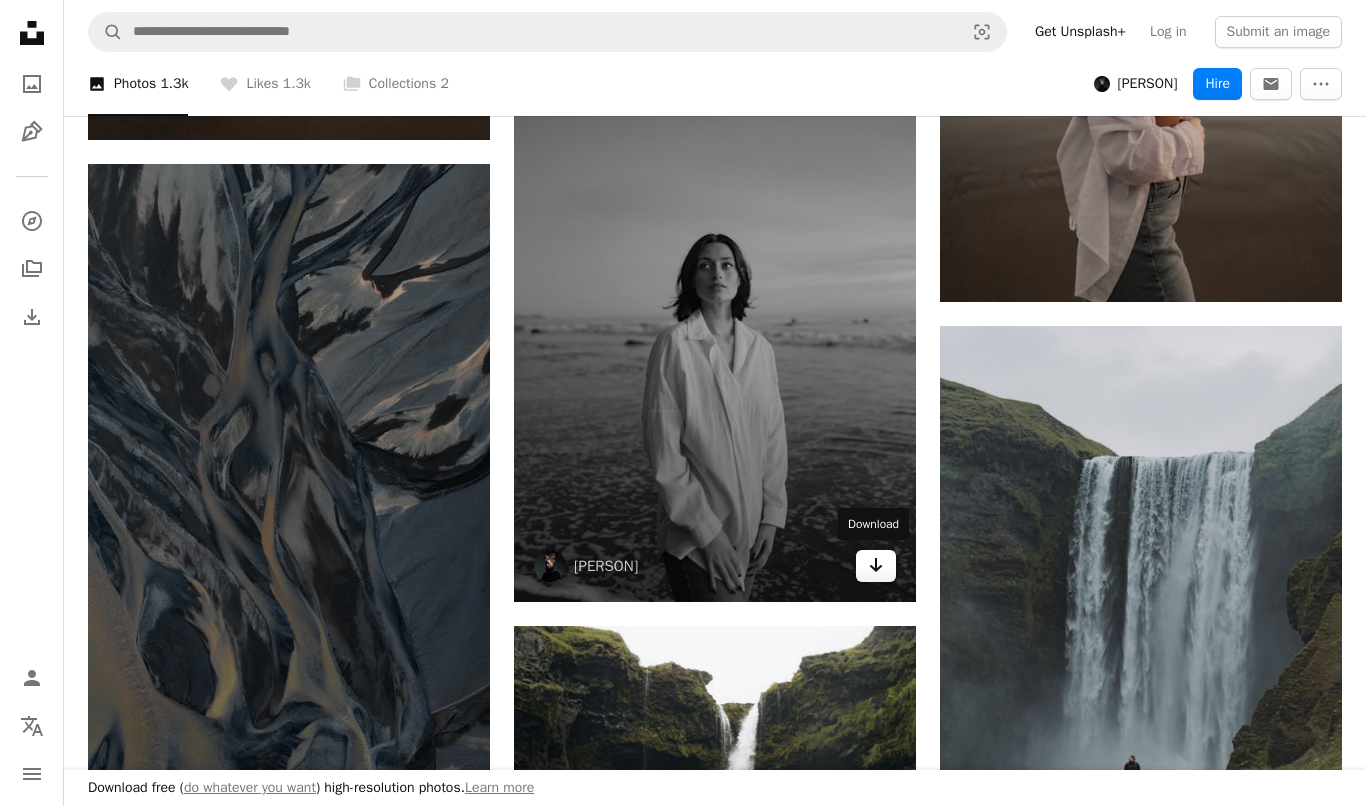 click on "Arrow pointing down" at bounding box center (876, 566) 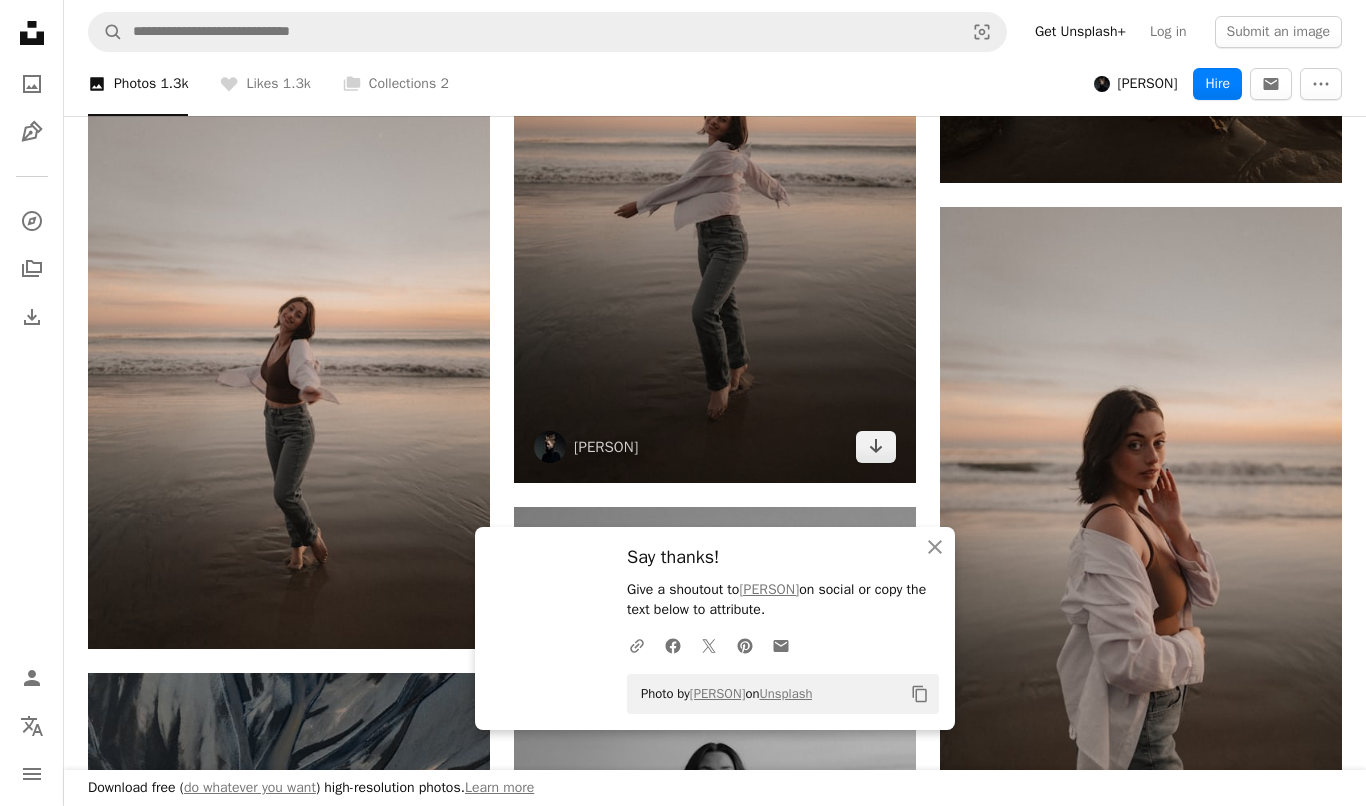 scroll, scrollTop: 21465, scrollLeft: 0, axis: vertical 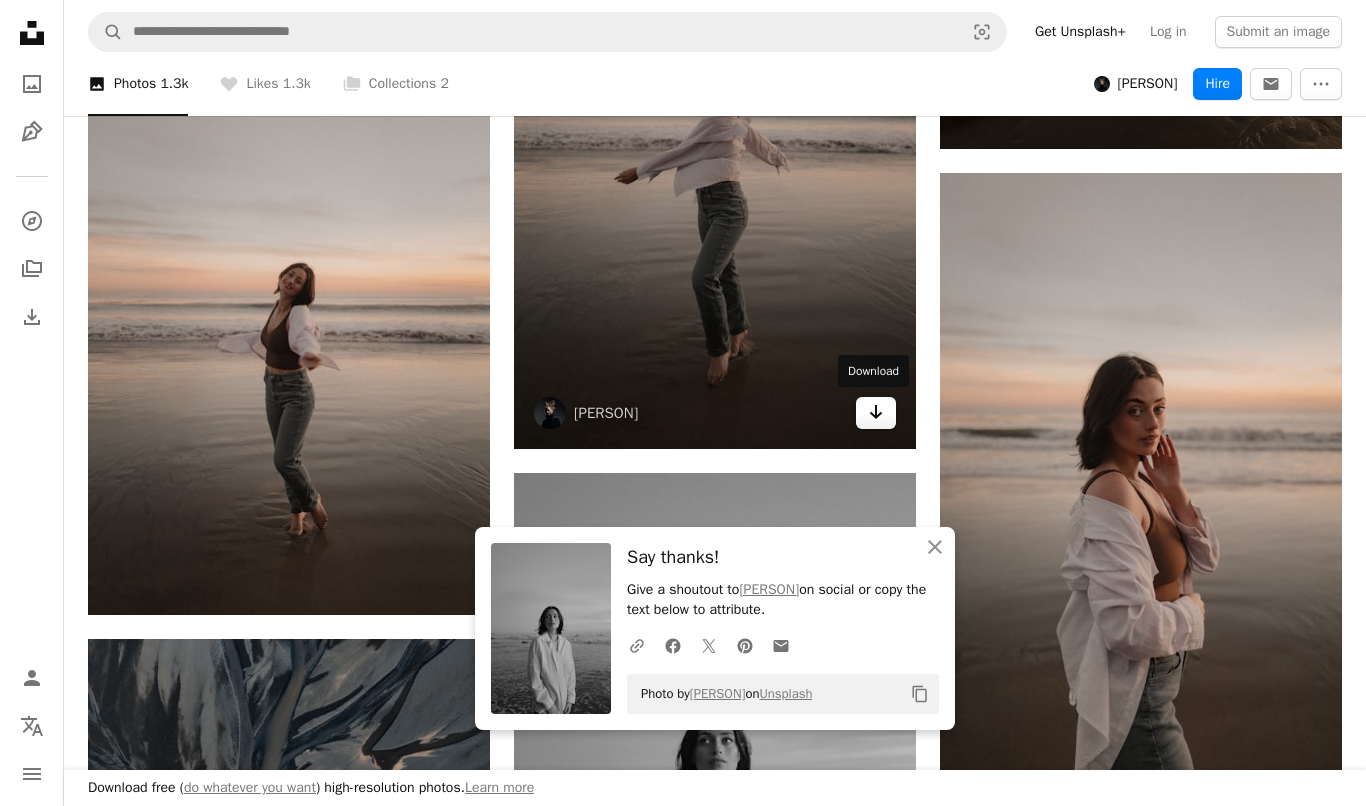 click on "Arrow pointing down" 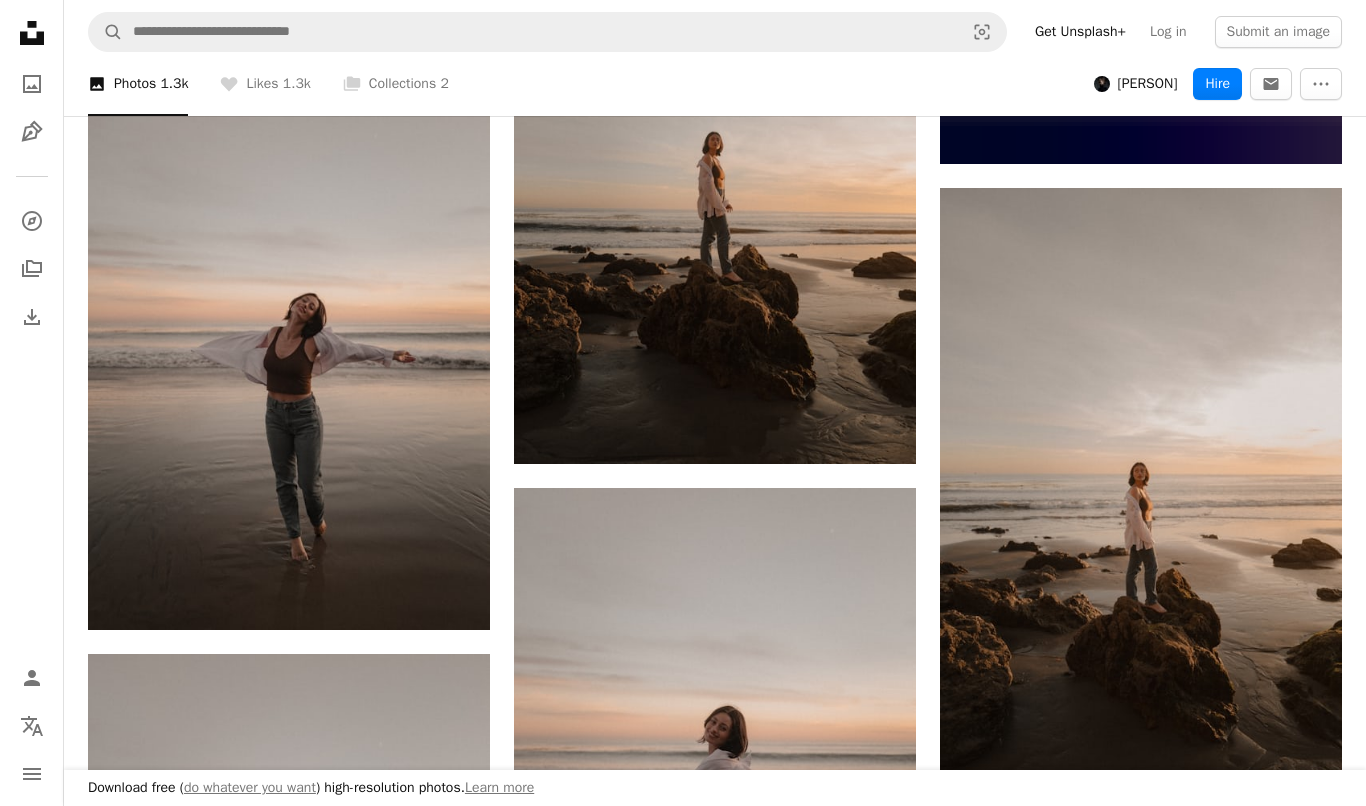 scroll, scrollTop: 20245, scrollLeft: 0, axis: vertical 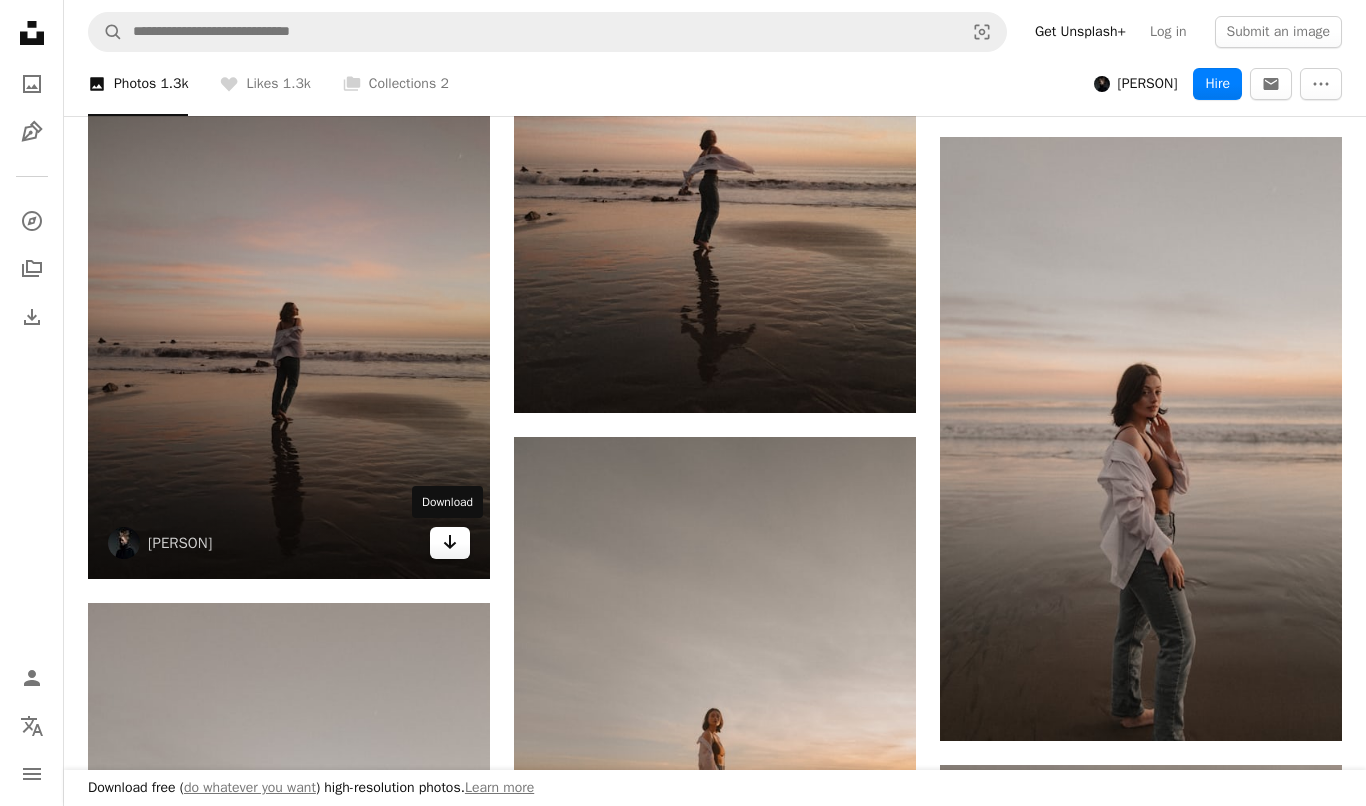 click on "Arrow pointing down" 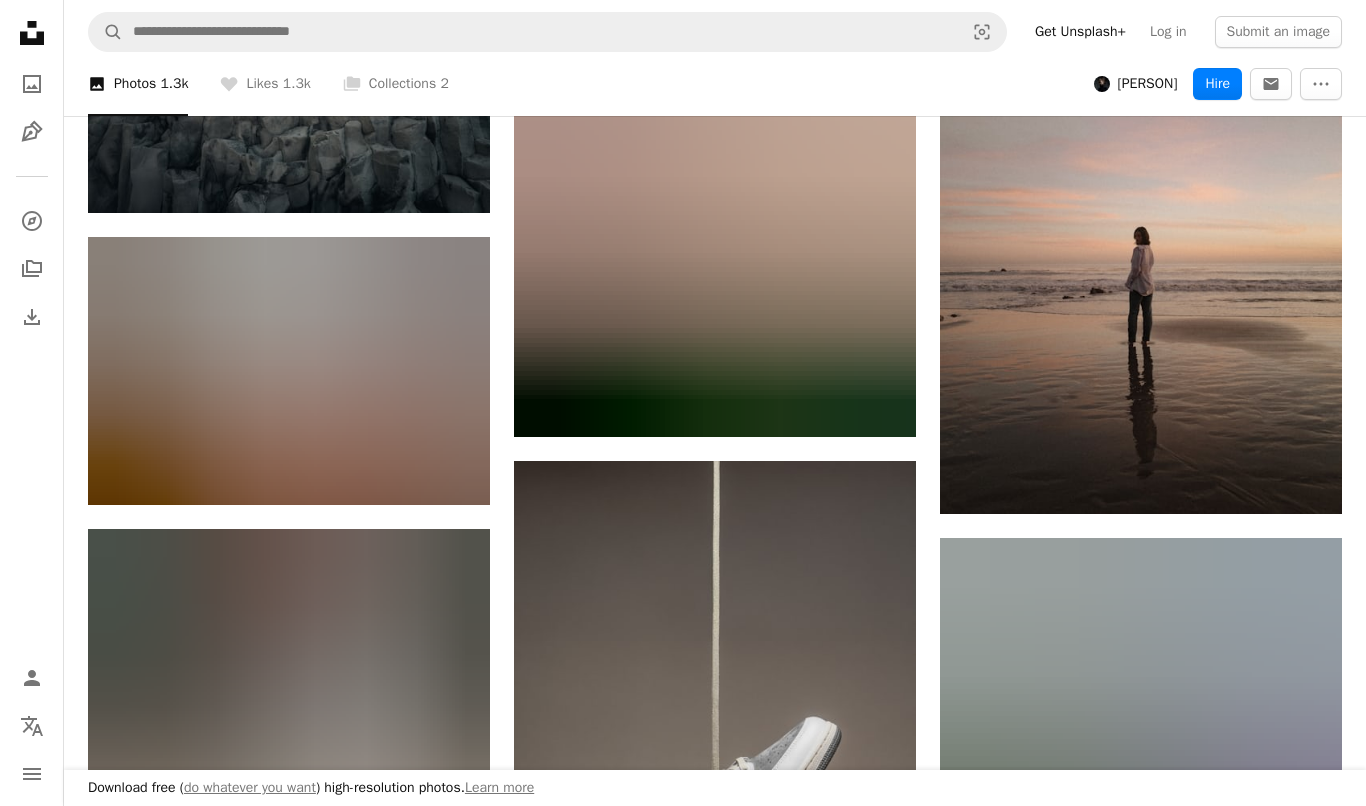 scroll, scrollTop: 23860, scrollLeft: 0, axis: vertical 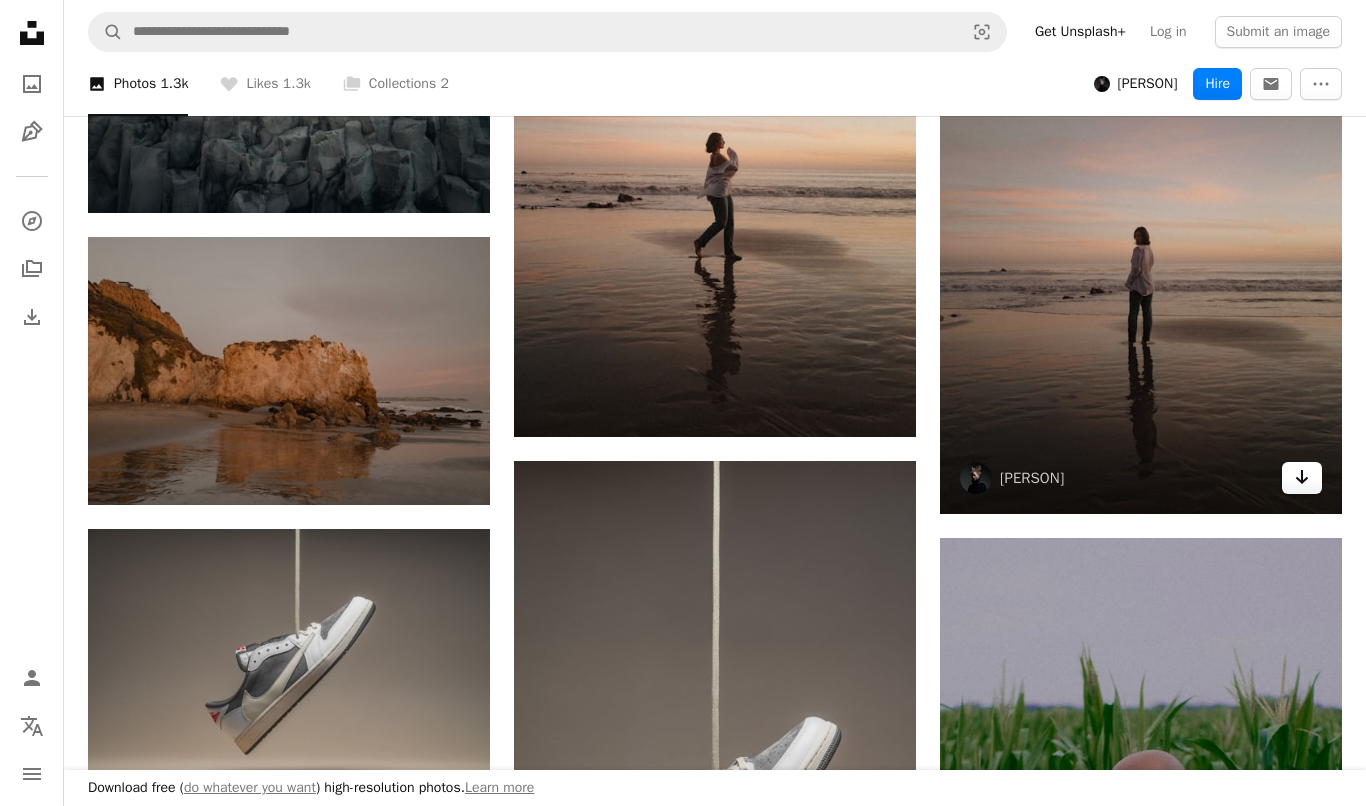 click on "Arrow pointing down" 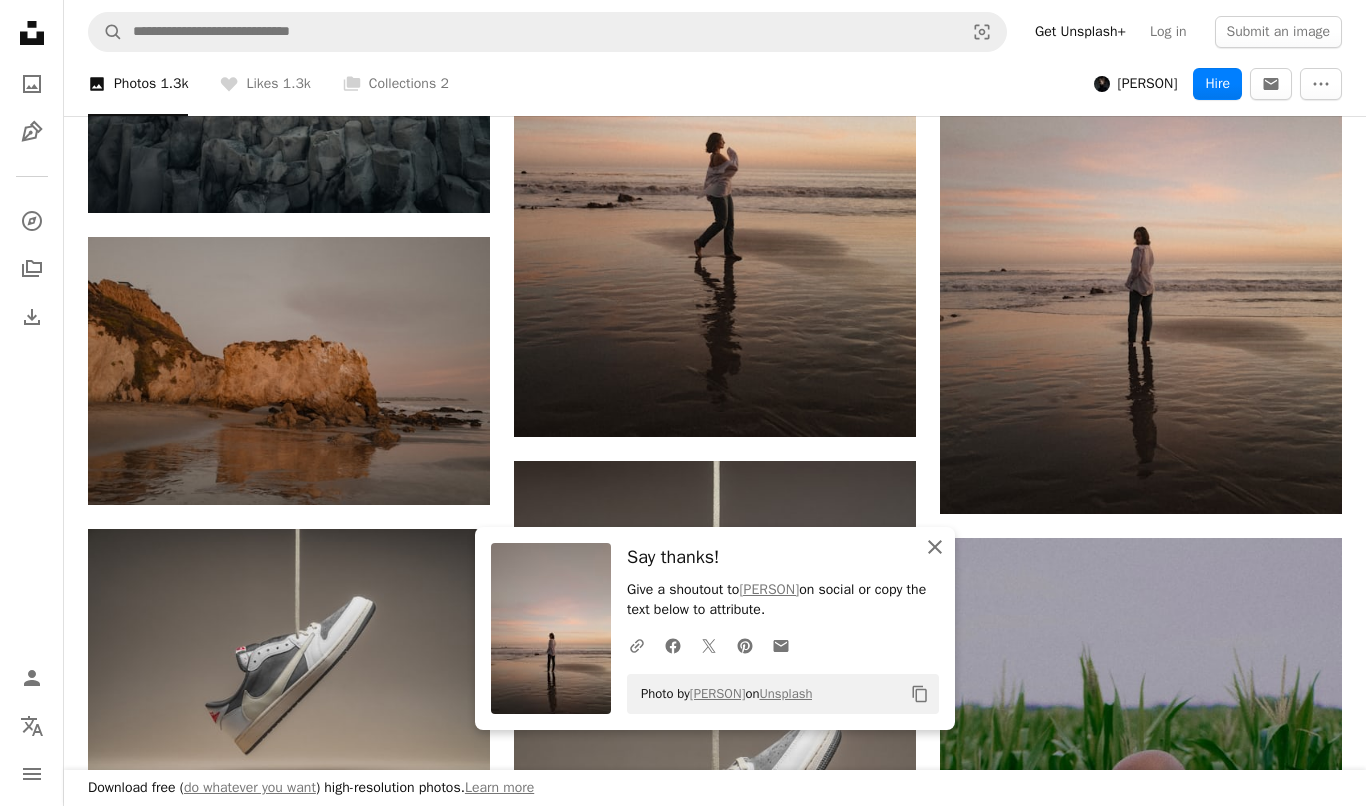 click on "An X shape Close" at bounding box center (935, 547) 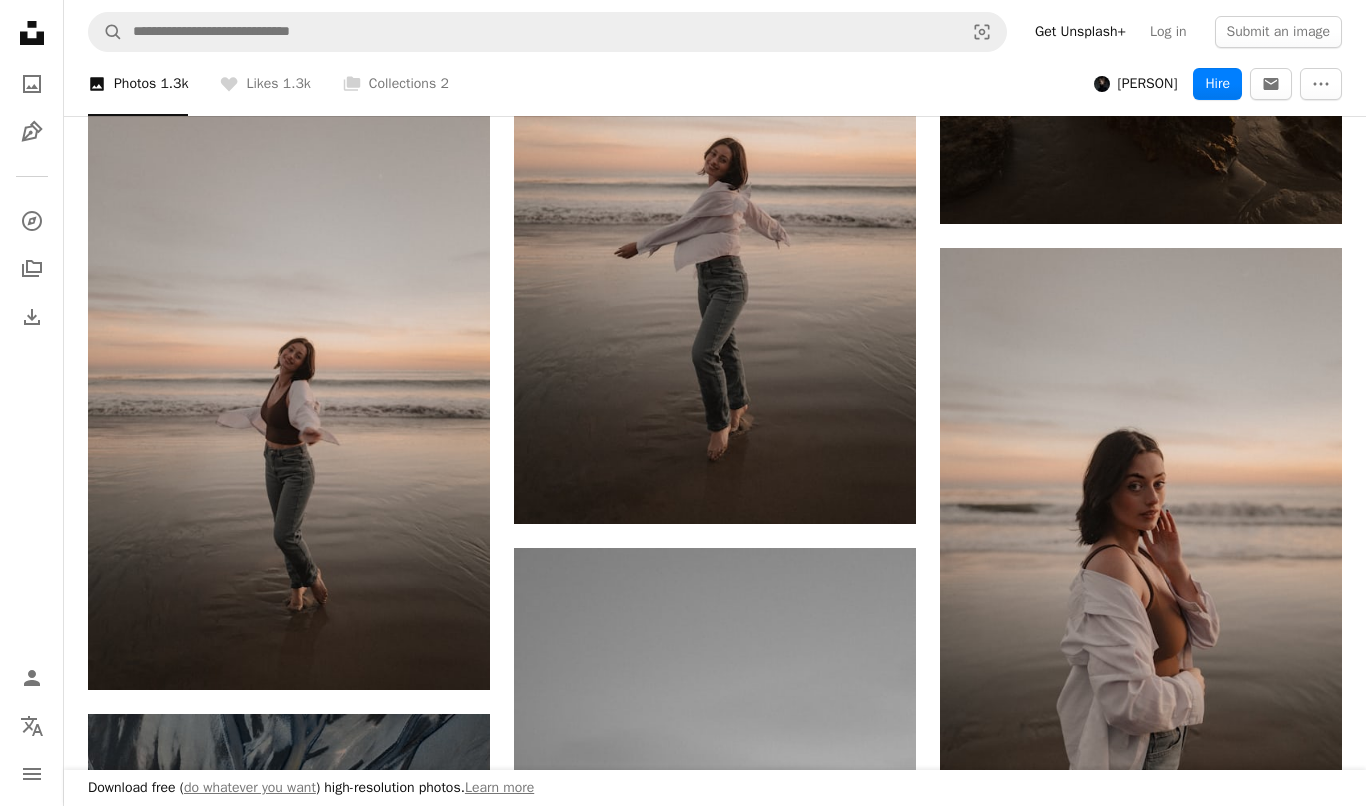 scroll, scrollTop: 21392, scrollLeft: 0, axis: vertical 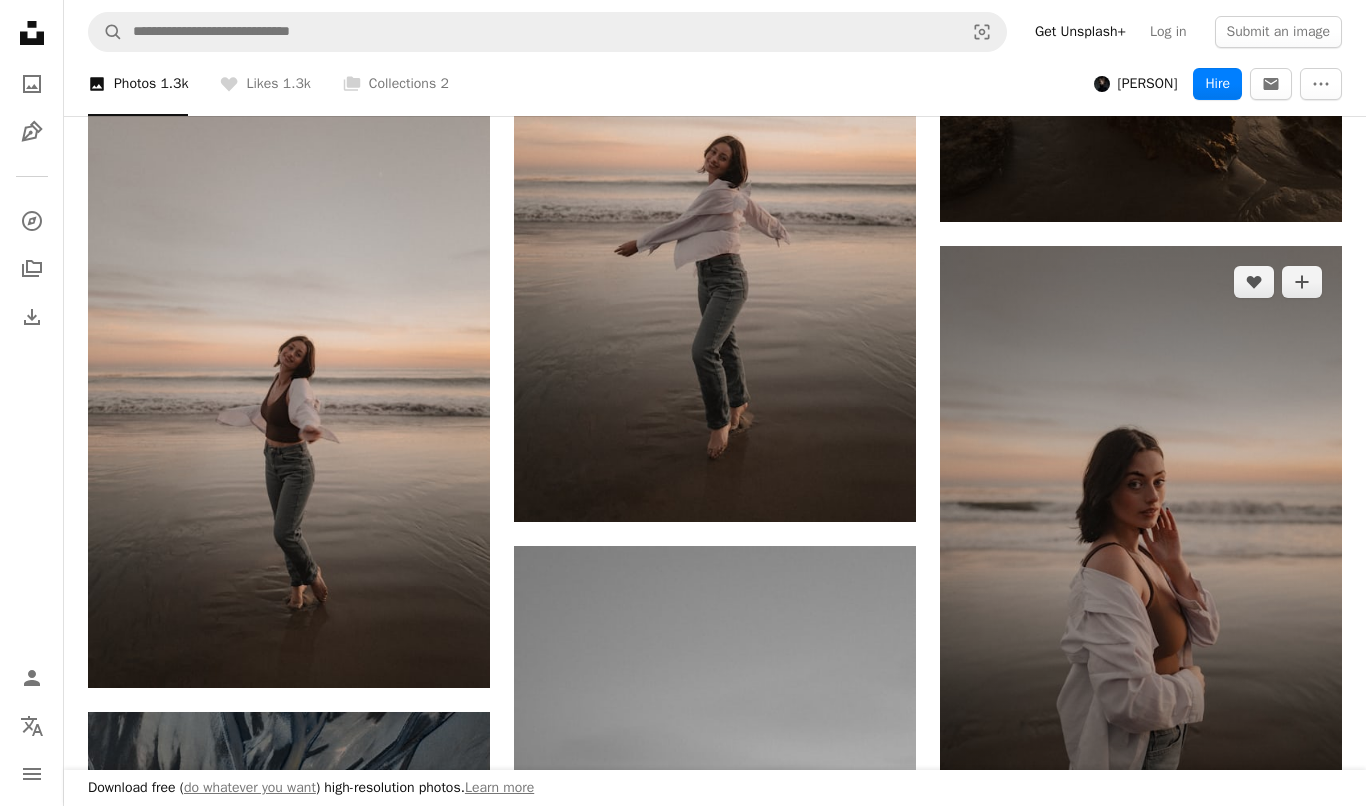 click at bounding box center (1141, 548) 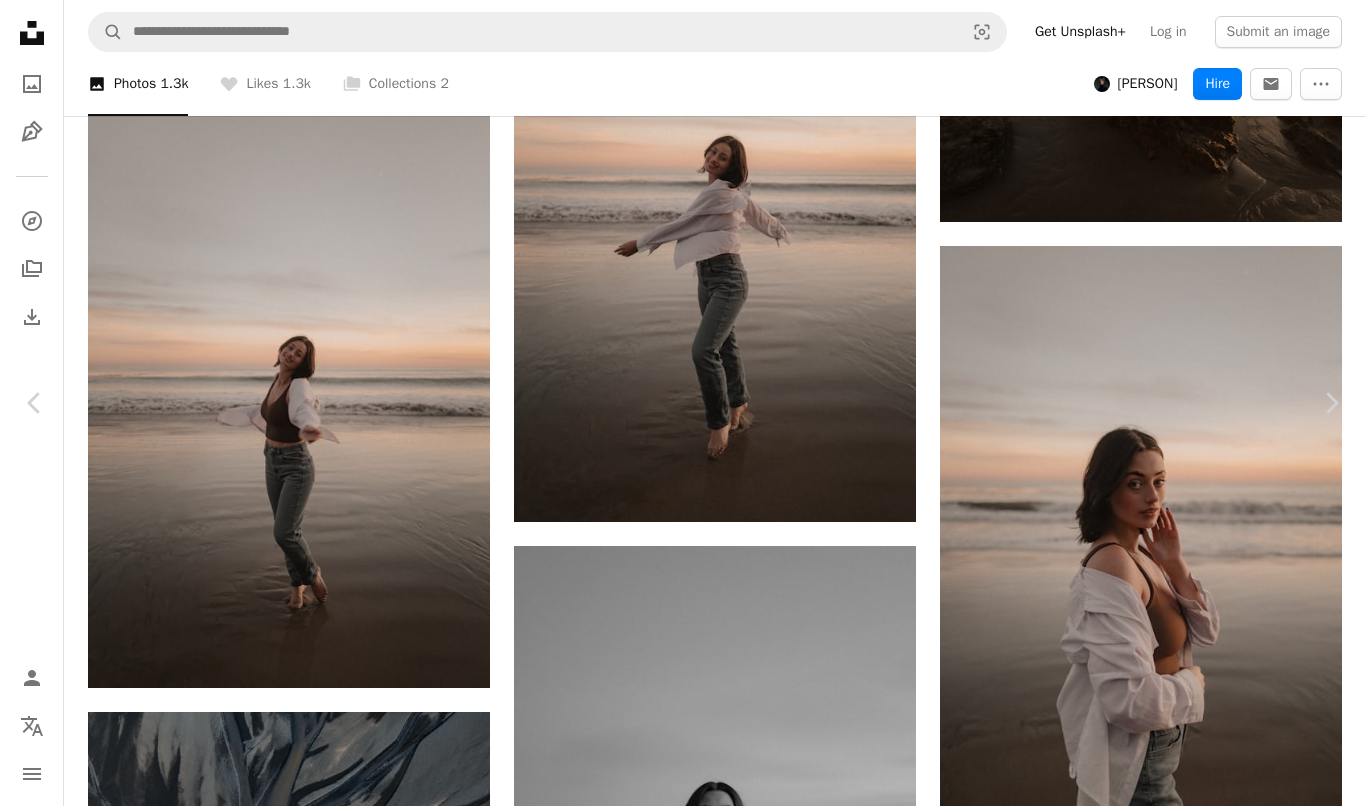 click on "Download free" at bounding box center (1182, 8501) 